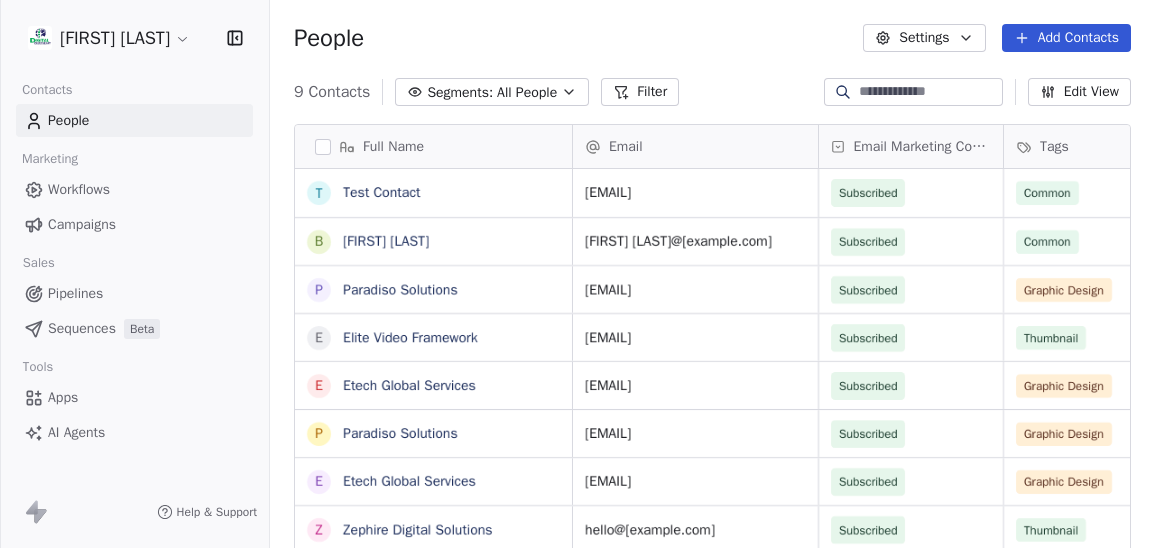 scroll, scrollTop: 0, scrollLeft: 0, axis: both 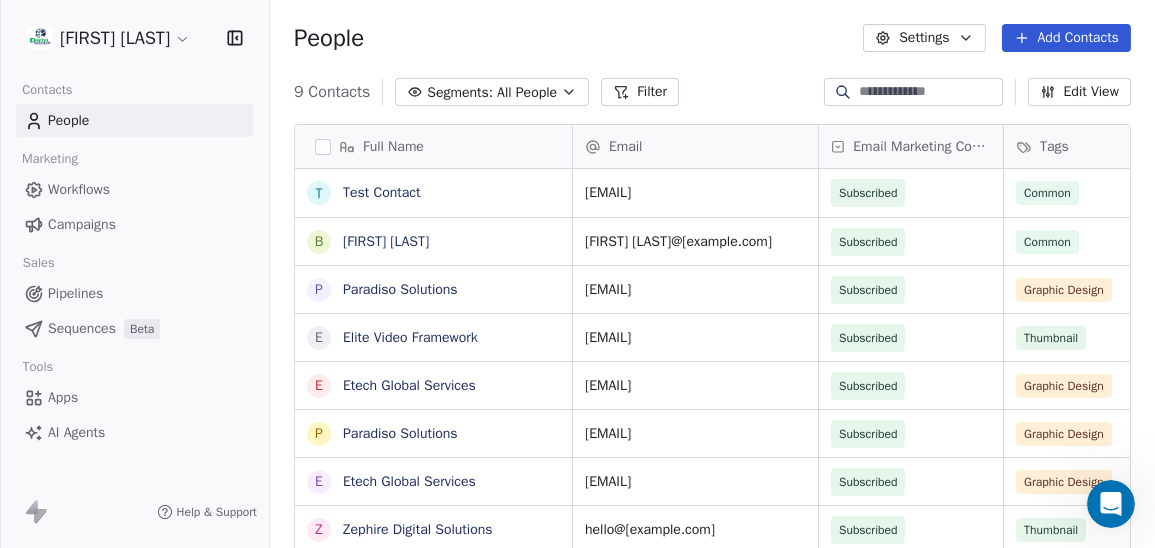 click on "Campaigns" at bounding box center [82, 224] 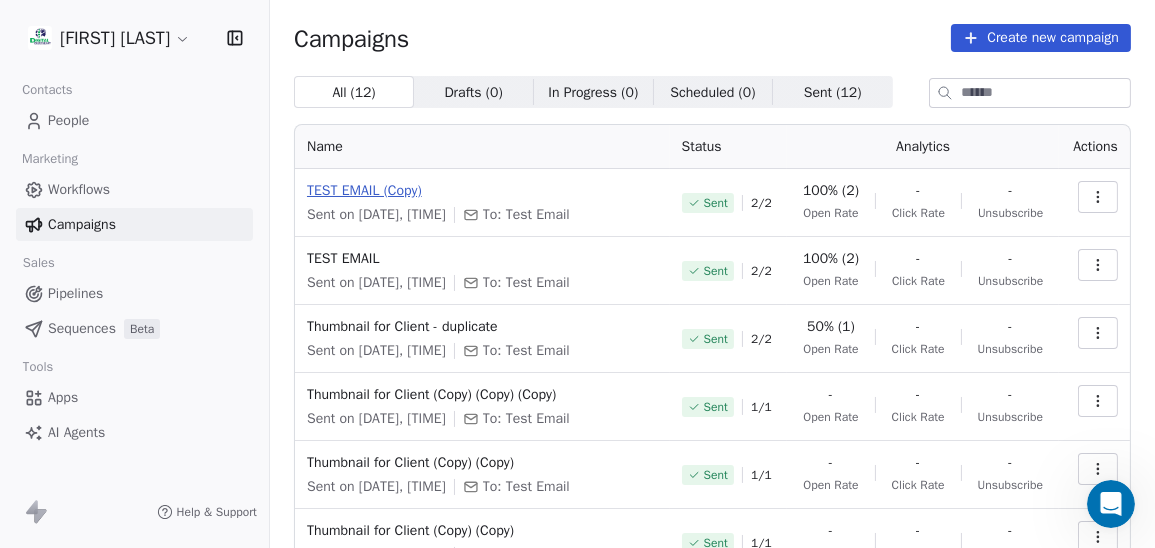click on "TEST EMAIL (Copy)" at bounding box center (482, 191) 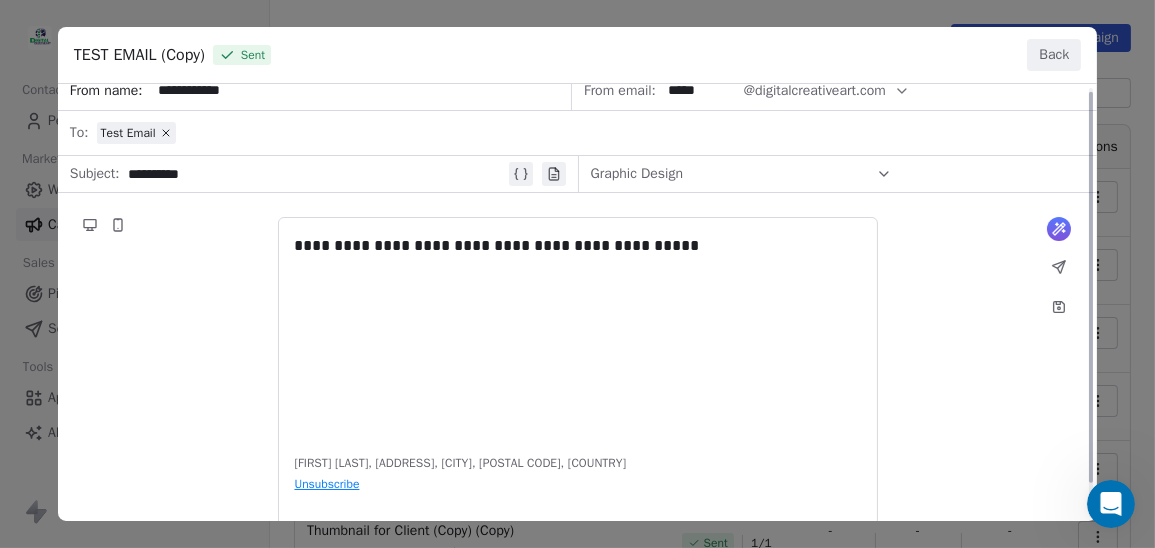scroll, scrollTop: 0, scrollLeft: 0, axis: both 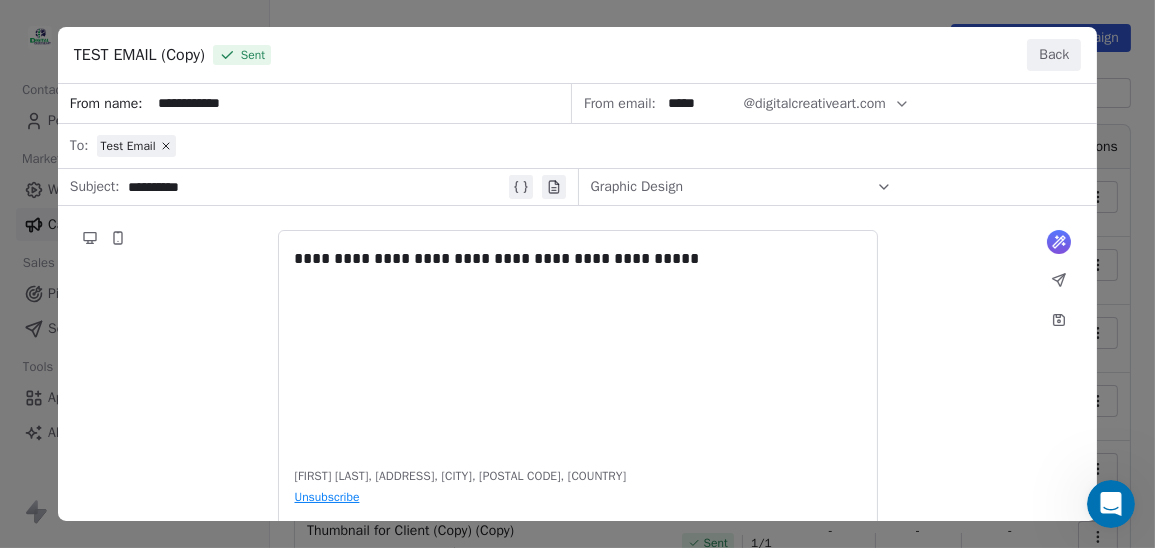 click on "Back" at bounding box center [1054, 55] 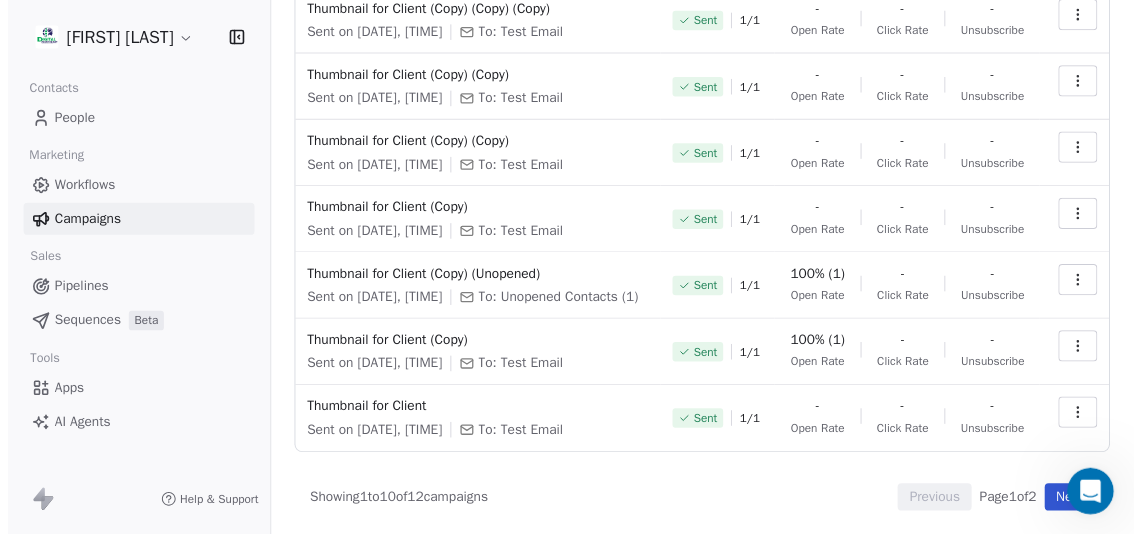 scroll, scrollTop: 0, scrollLeft: 0, axis: both 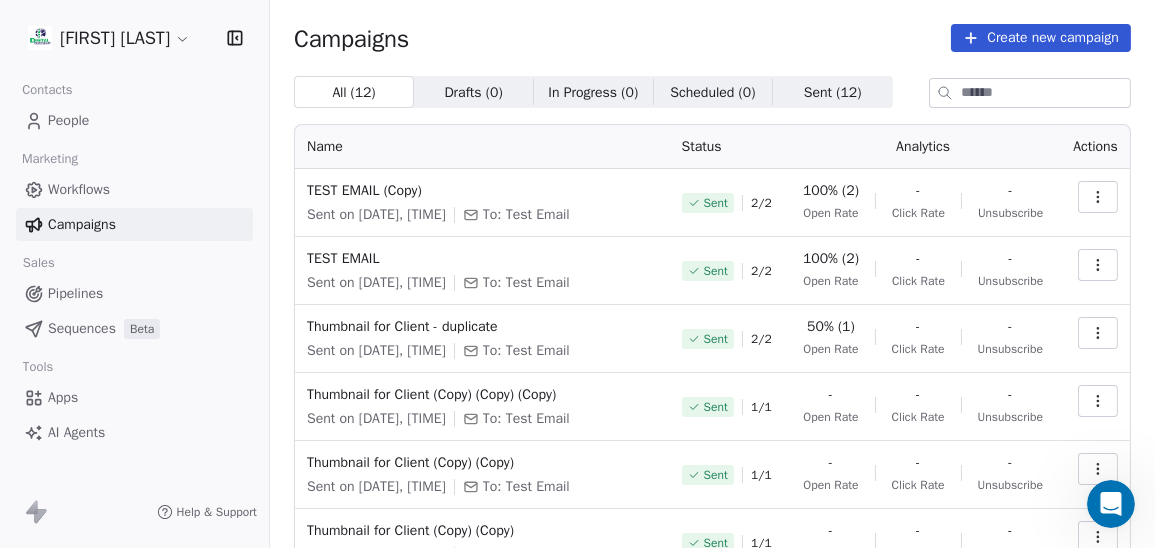 click on "Balvir Singh Contacts People Marketing Workflows Campaigns Sales Pipelines Sequences Beta Tools Apps AI Agents Help & Support Campaigns  Create new campaign All ( 12 ) All ( 12 ) Drafts ( 0 ) Drafts ( 0 ) In Progress ( 0 ) In Progress ( 0 ) Scheduled ( 0 ) Scheduled ( 0 ) Sent ( 12 ) Sent ( 12 ) Name Status Analytics Actions TEST EMAIL (Copy) Sent on Jul 26, 2025, 8:25 AM To: Test Email  Sent 2 / 2 100% (2) Open Rate - Click Rate - Unsubscribe TEST EMAIL Sent on Jul 26, 2025, 8:15 AM To: Test Email  Sent 2 / 2 100% (2) Open Rate - Click Rate - Unsubscribe Thumbnail for Client - duplicate Sent on Jul 25, 2025, 10:55 PM To: Test Email  Sent 2 / 2 50% (1) Open Rate - Click Rate - Unsubscribe Thumbnail for Client (Copy) (Copy) (Copy) Sent on Jul 25, 2025, 7:20 AM To: Test Email  Sent 1 / 1 - Open Rate - Click Rate - Unsubscribe Thumbnail for Client (Copy) (Copy) Sent on Jul 17, 2025, 4:58 PM To: Test Email  Sent 1 / 1 - Open Rate - Click Rate - Unsubscribe Thumbnail for Client (Copy) (Copy) To: Test Email  Sent" at bounding box center (577, 287) 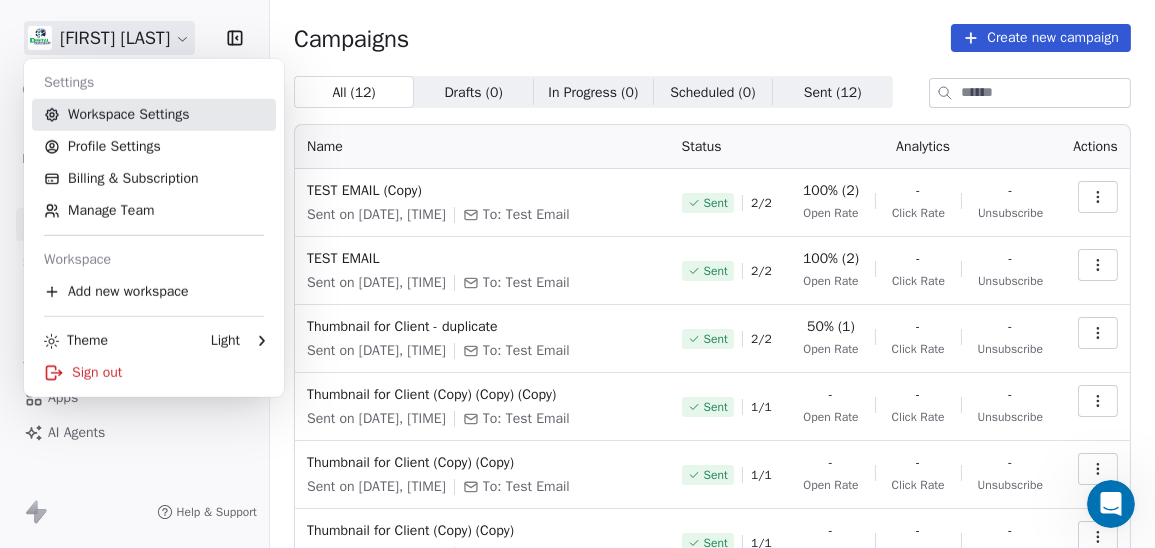 click on "Workspace Settings" at bounding box center [154, 115] 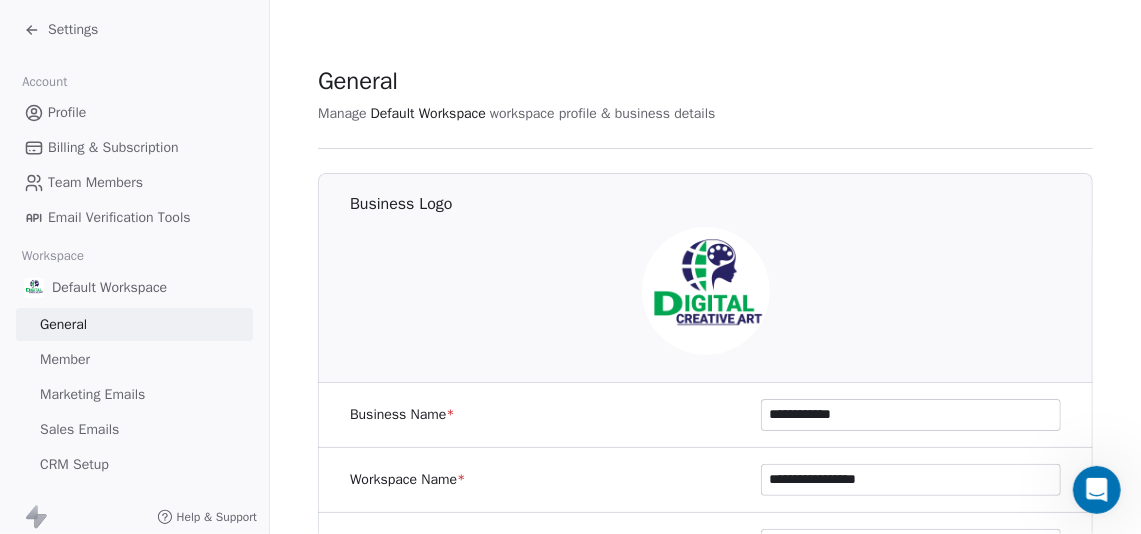 scroll, scrollTop: 4013, scrollLeft: 0, axis: vertical 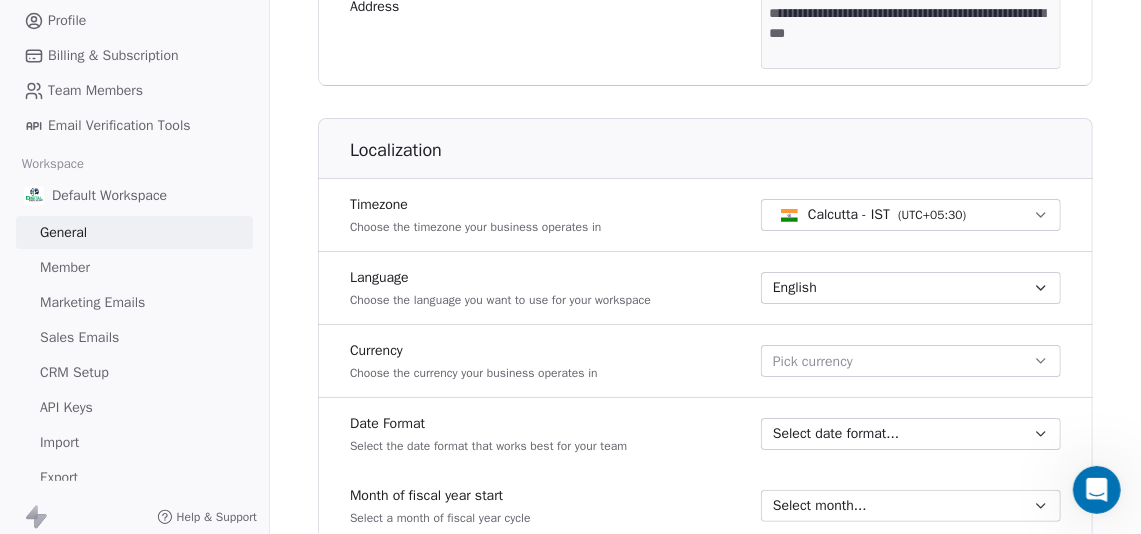 click on "Marketing Emails" at bounding box center [92, 302] 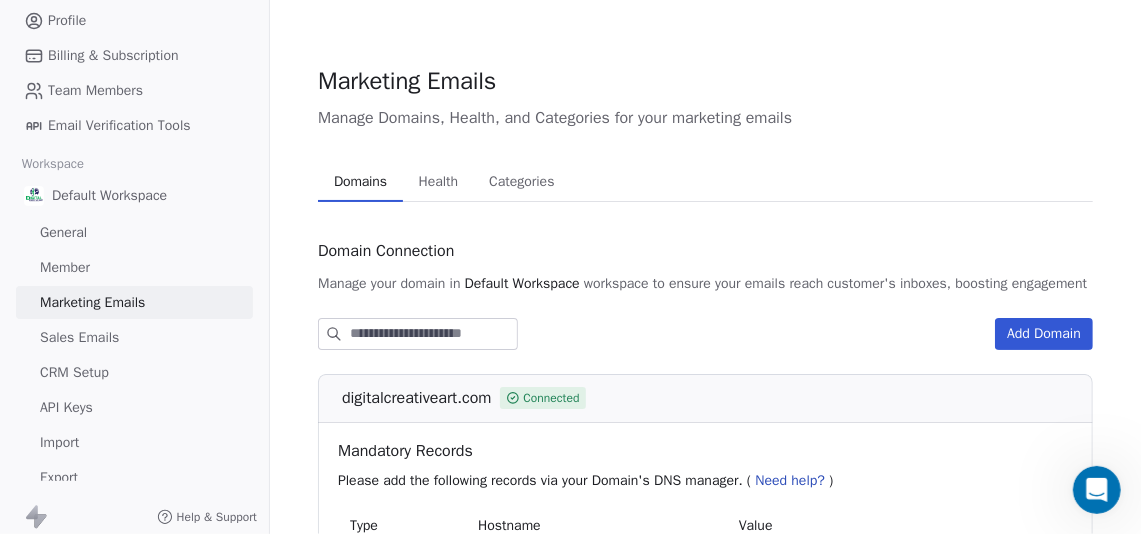 scroll, scrollTop: 0, scrollLeft: 0, axis: both 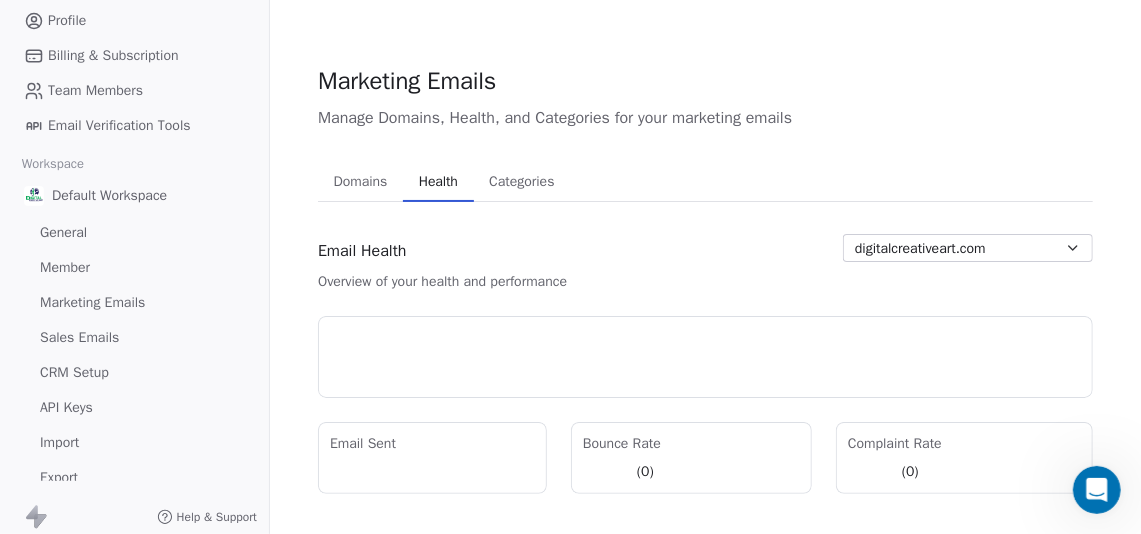 click on "Health" at bounding box center (438, 182) 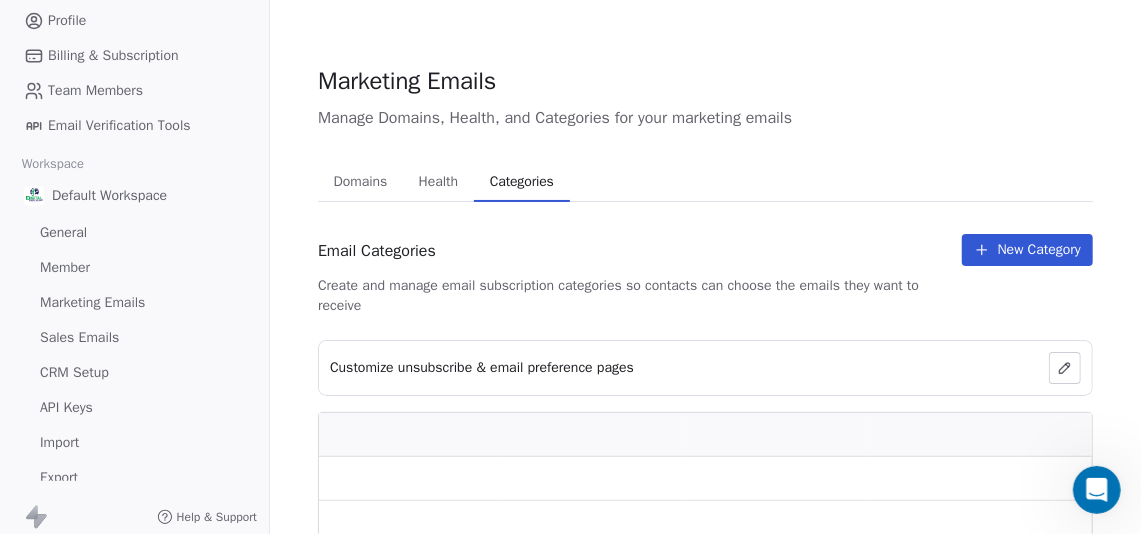 click on "Categories" at bounding box center [522, 182] 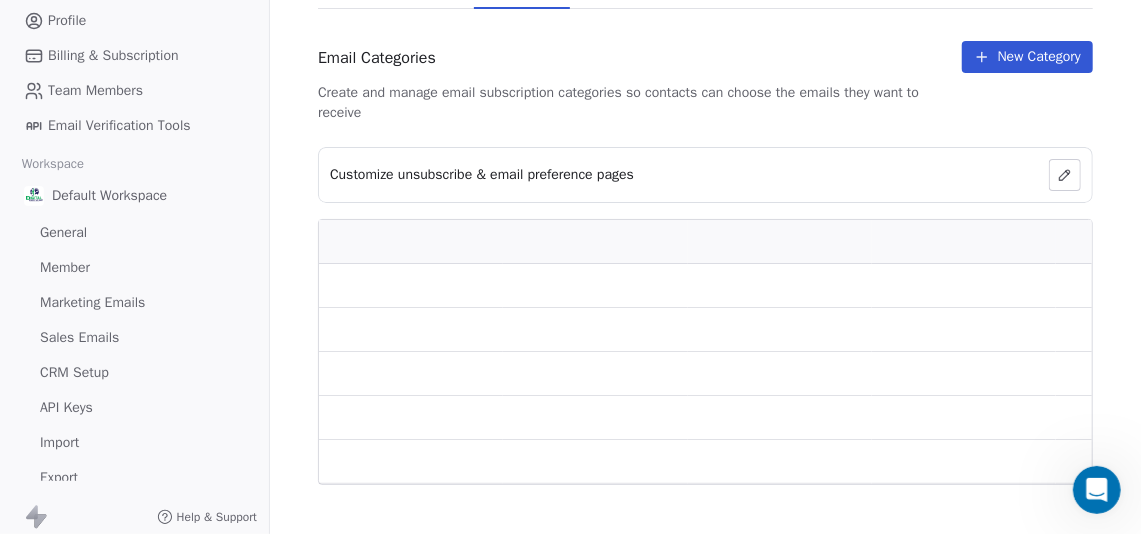 scroll, scrollTop: 25, scrollLeft: 0, axis: vertical 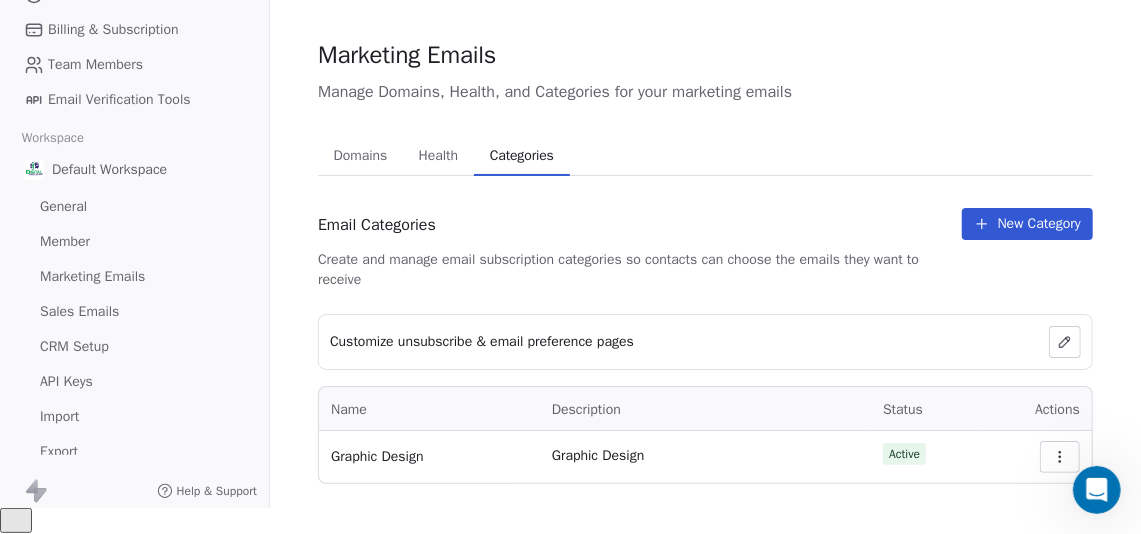 click on "Domains" at bounding box center [361, 156] 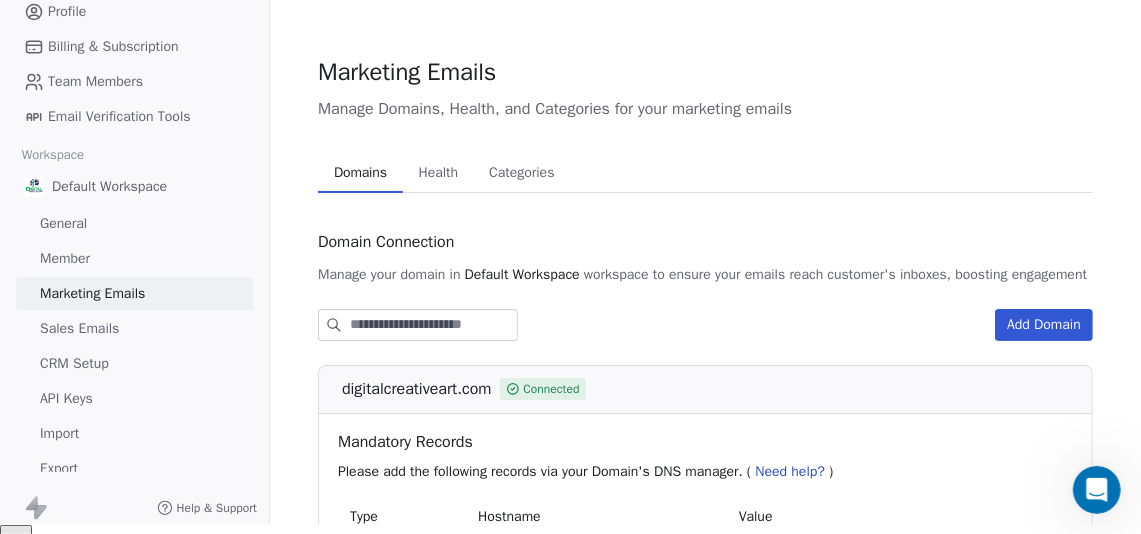 scroll, scrollTop: 0, scrollLeft: 0, axis: both 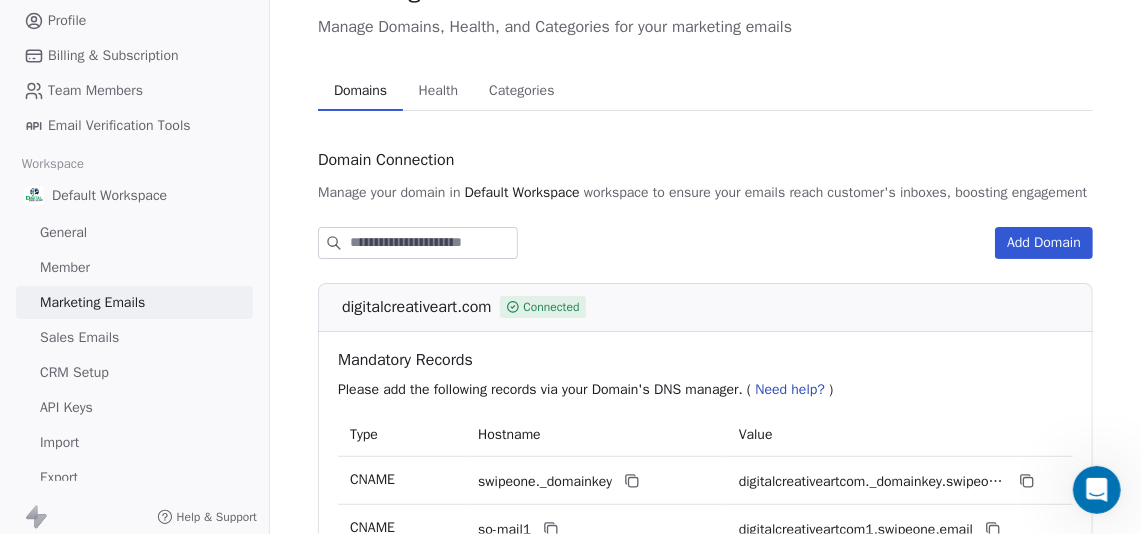 drag, startPoint x: 411, startPoint y: 70, endPoint x: 444, endPoint y: 96, distance: 42.0119 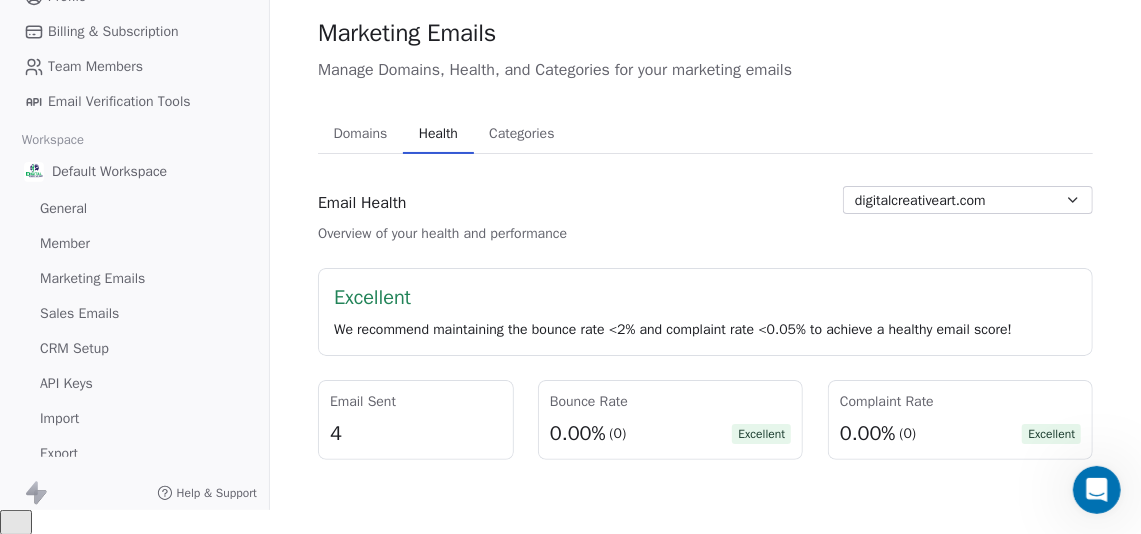 scroll, scrollTop: 31, scrollLeft: 0, axis: vertical 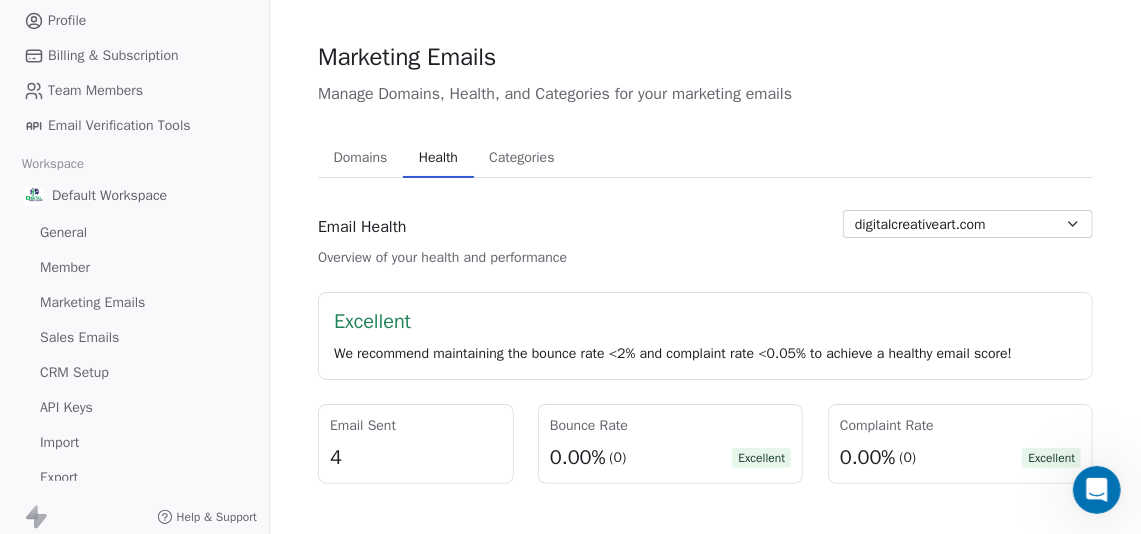 click on "Marketing Emails" at bounding box center [92, 302] 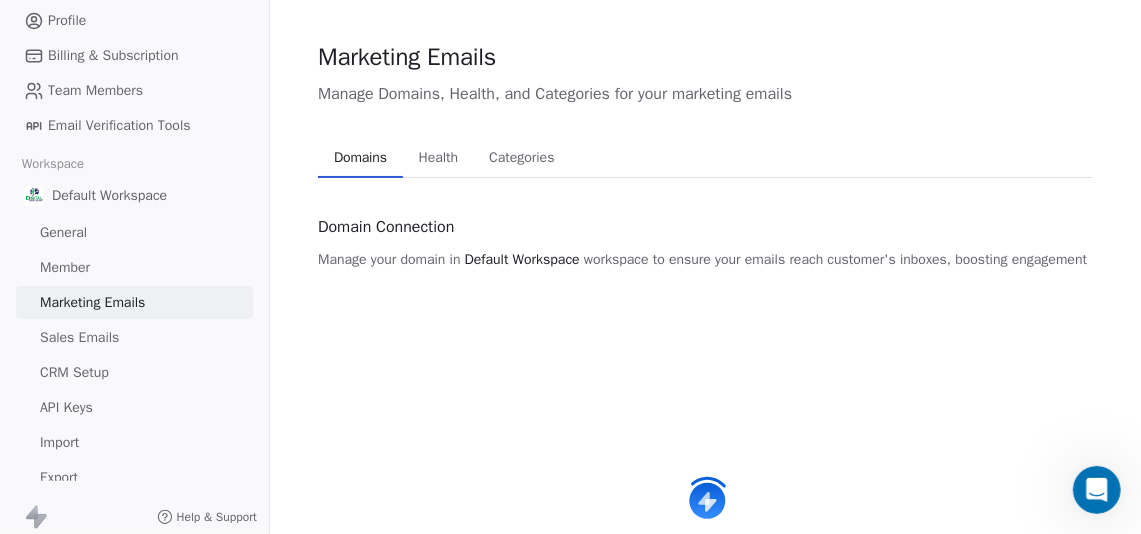 click on "Marketing Emails" at bounding box center (92, 302) 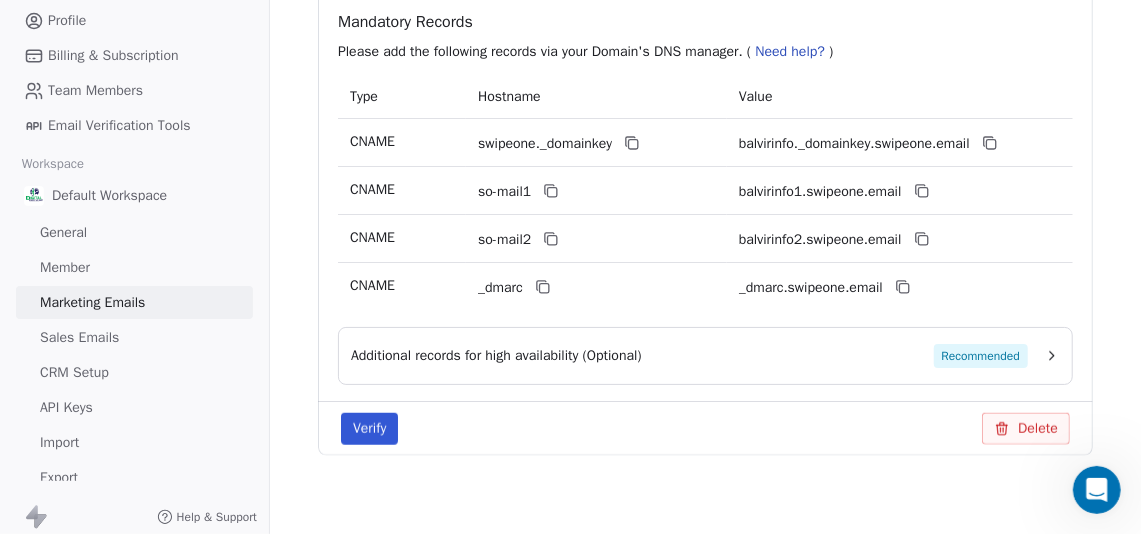 scroll, scrollTop: 1020, scrollLeft: 0, axis: vertical 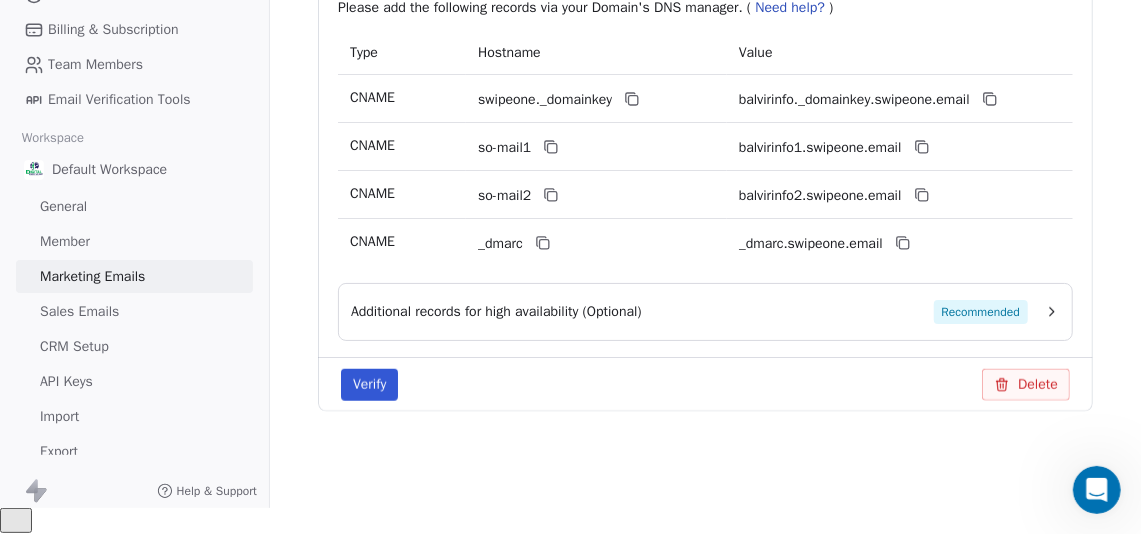 click on "Verify" at bounding box center [369, 385] 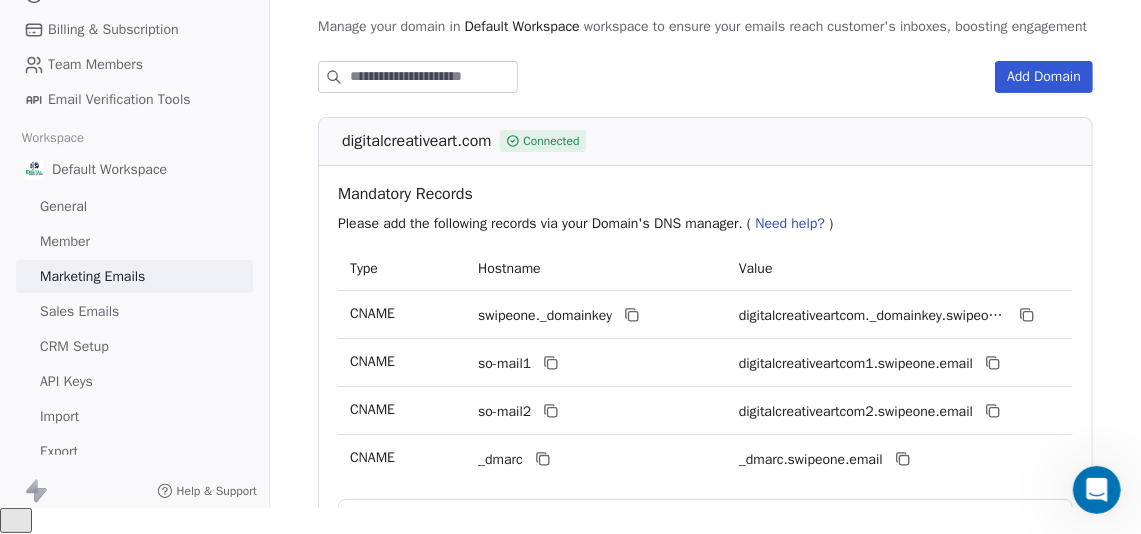 scroll, scrollTop: 0, scrollLeft: 0, axis: both 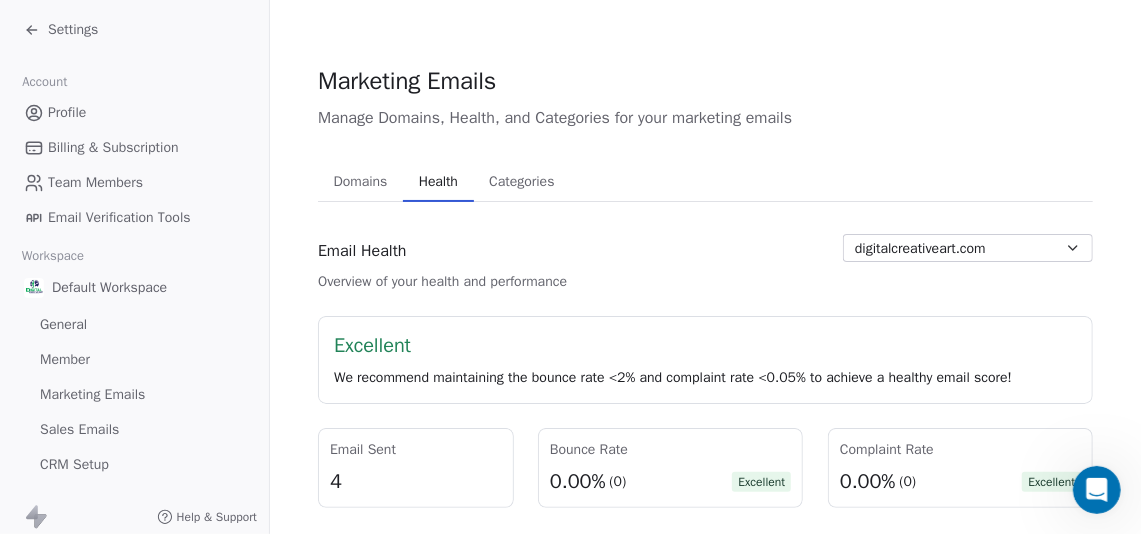click on "Profile" at bounding box center [67, 112] 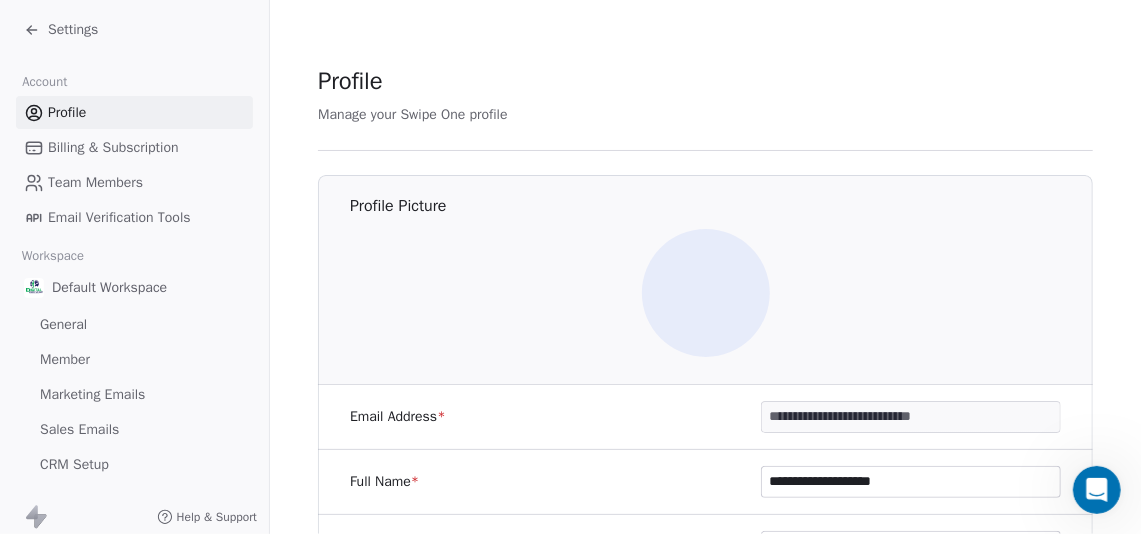 click on "Settings" at bounding box center [73, 30] 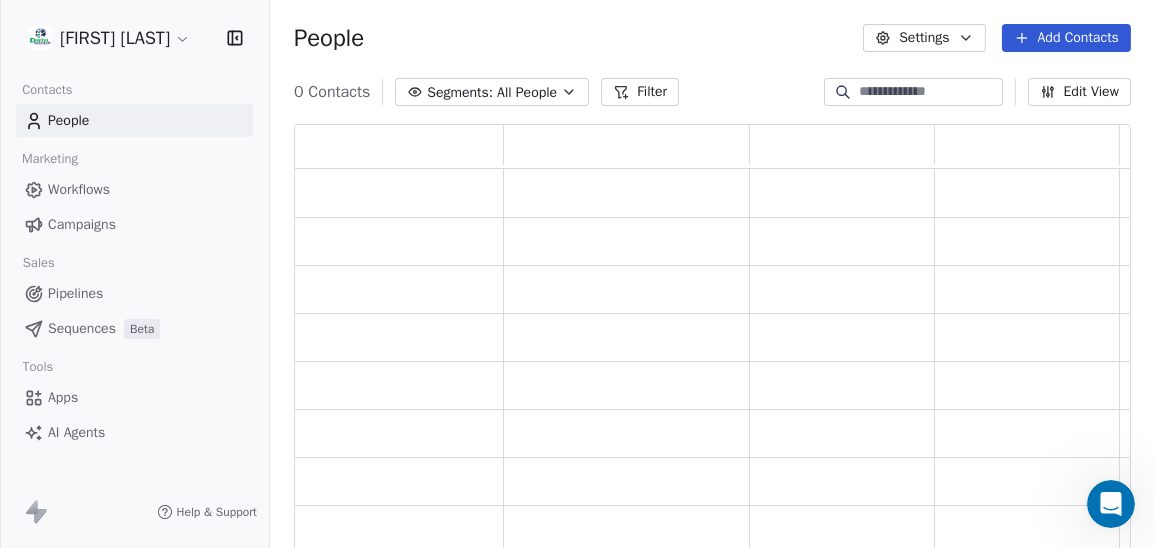 scroll, scrollTop: 3999, scrollLeft: 0, axis: vertical 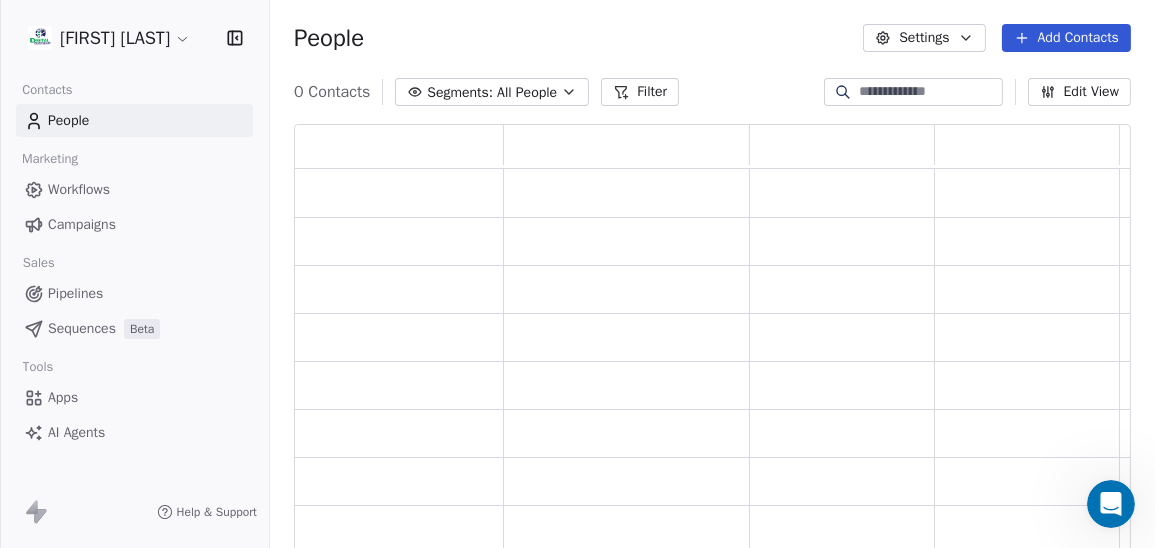 click on "Campaigns" at bounding box center [82, 224] 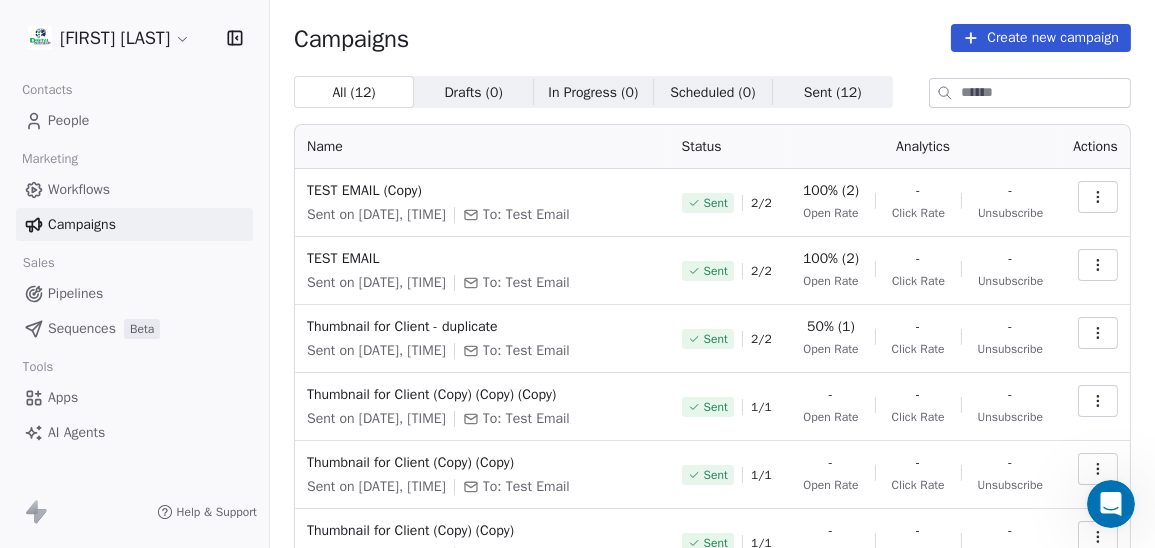 click at bounding box center (1098, 197) 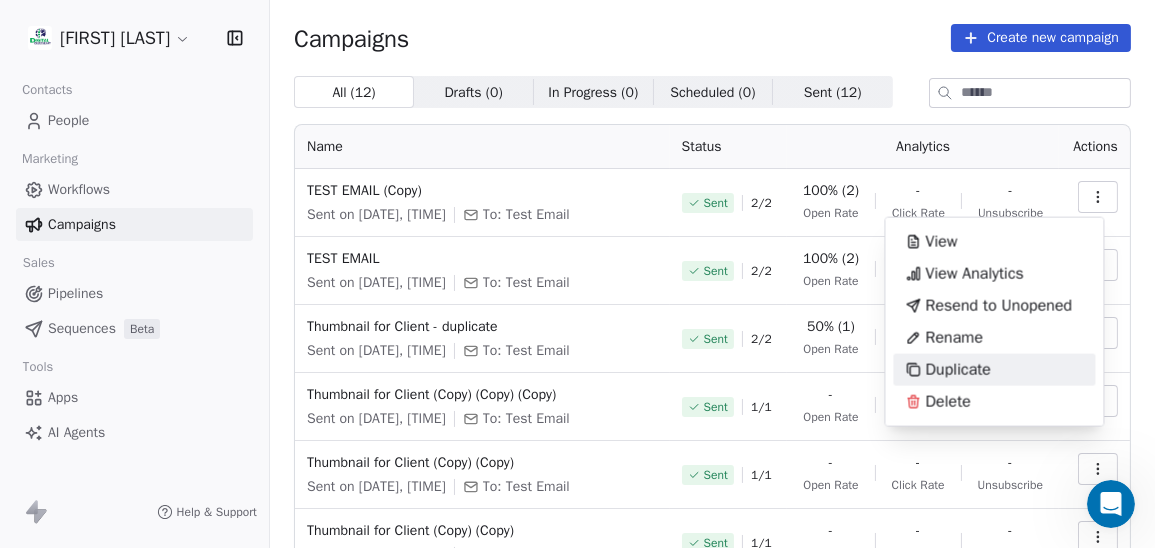 click on "Duplicate" at bounding box center (957, 370) 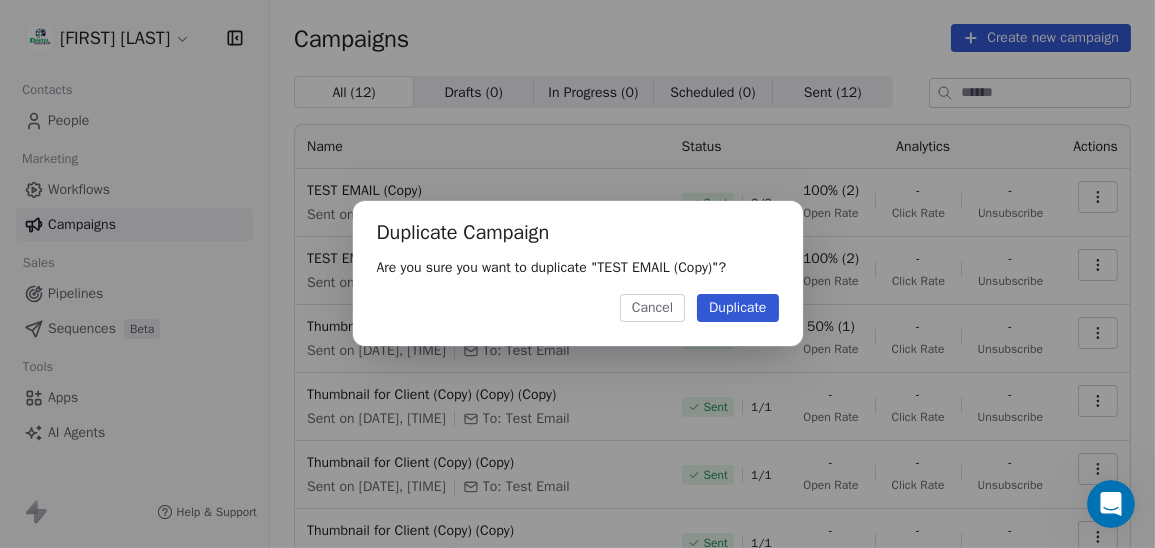 click on "Duplicate" at bounding box center [737, 308] 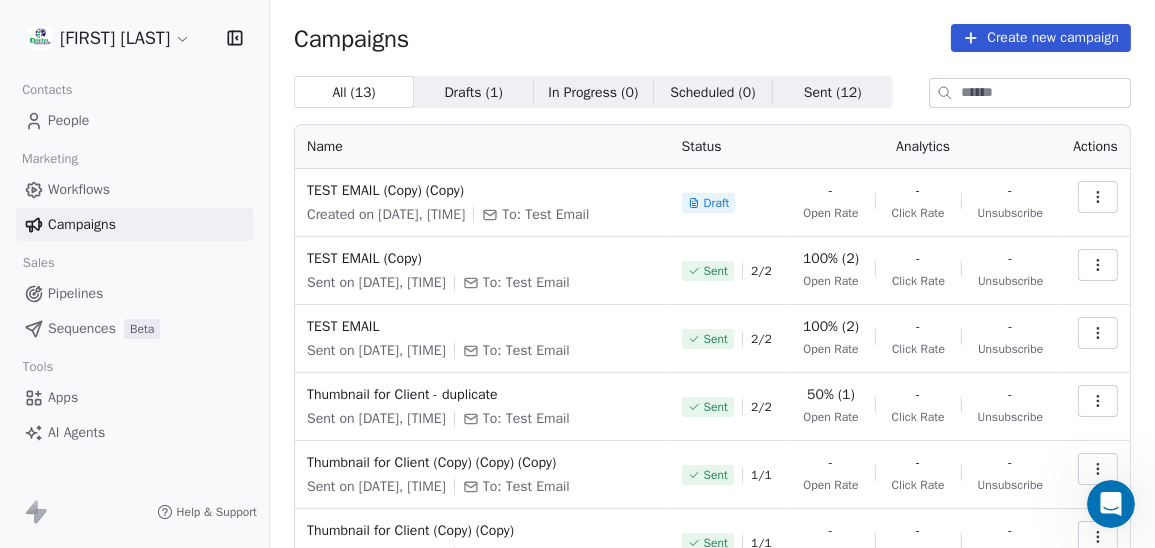 click on "Draft" at bounding box center (717, 203) 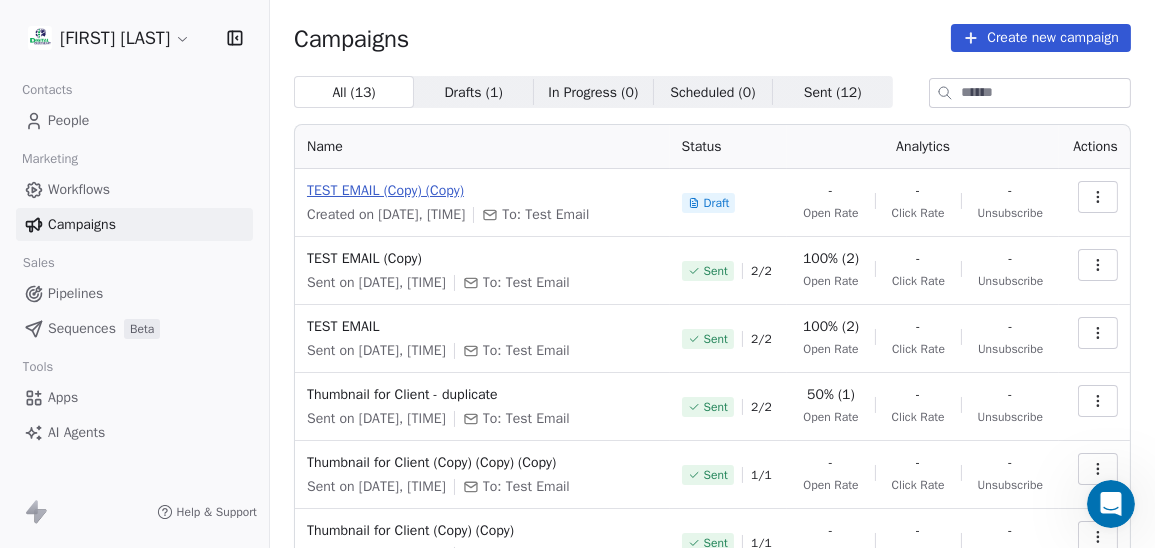click on "TEST EMAIL (Copy) (Copy)" at bounding box center [482, 191] 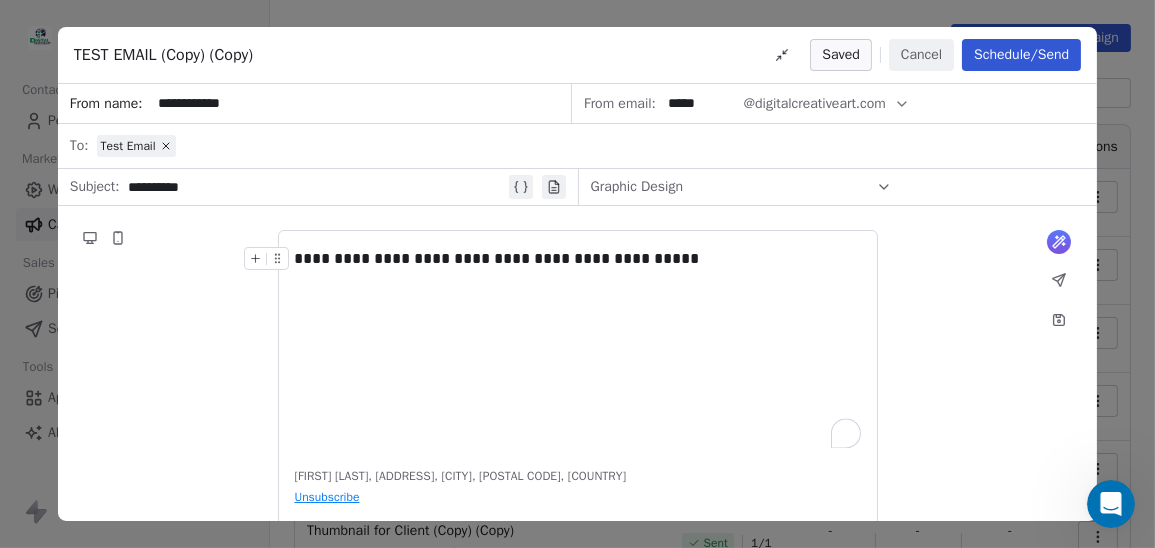 click 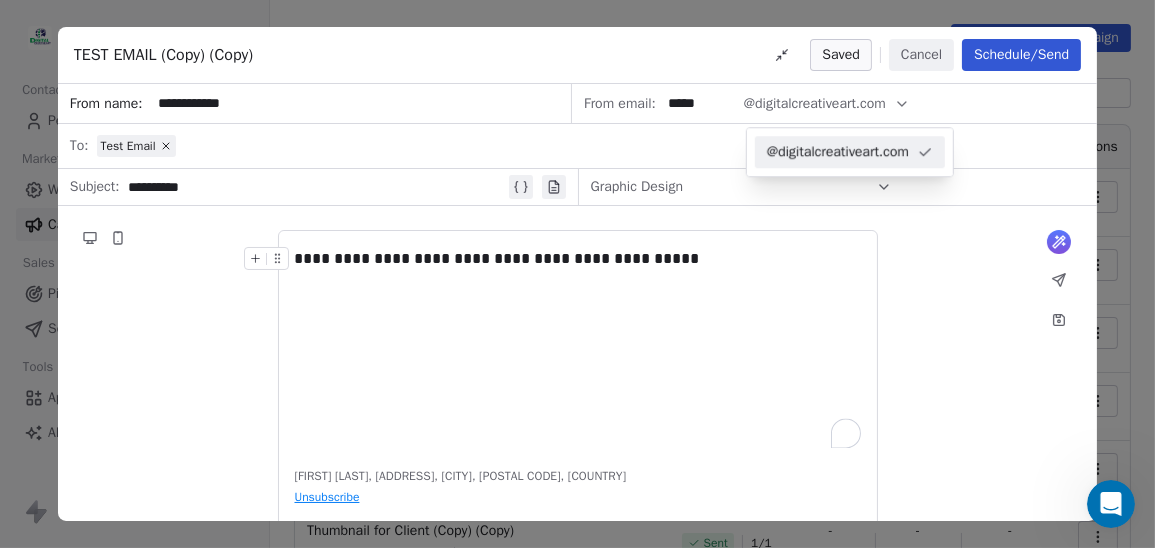 click 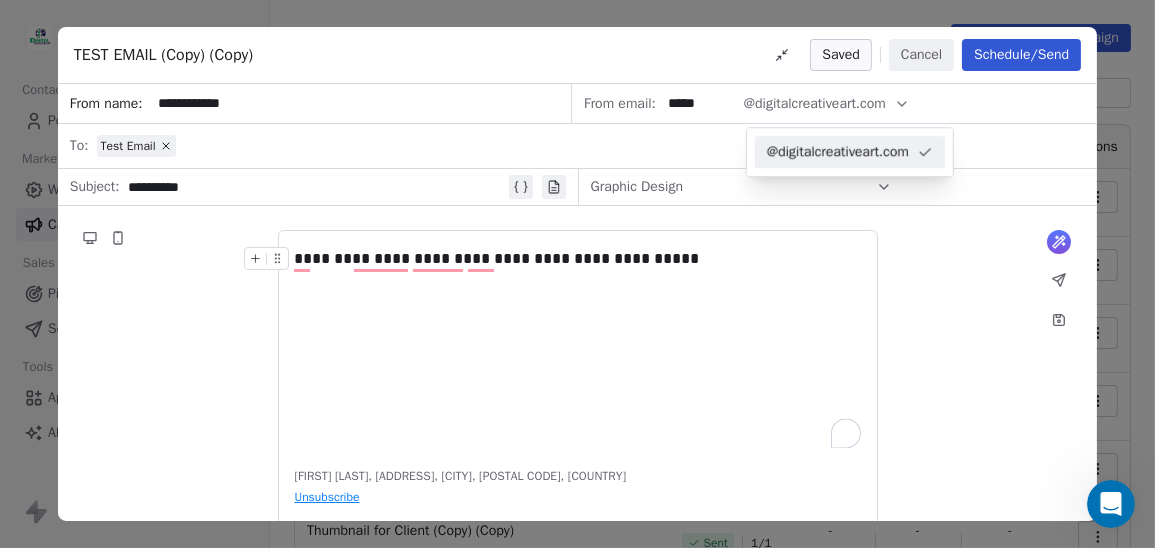 click 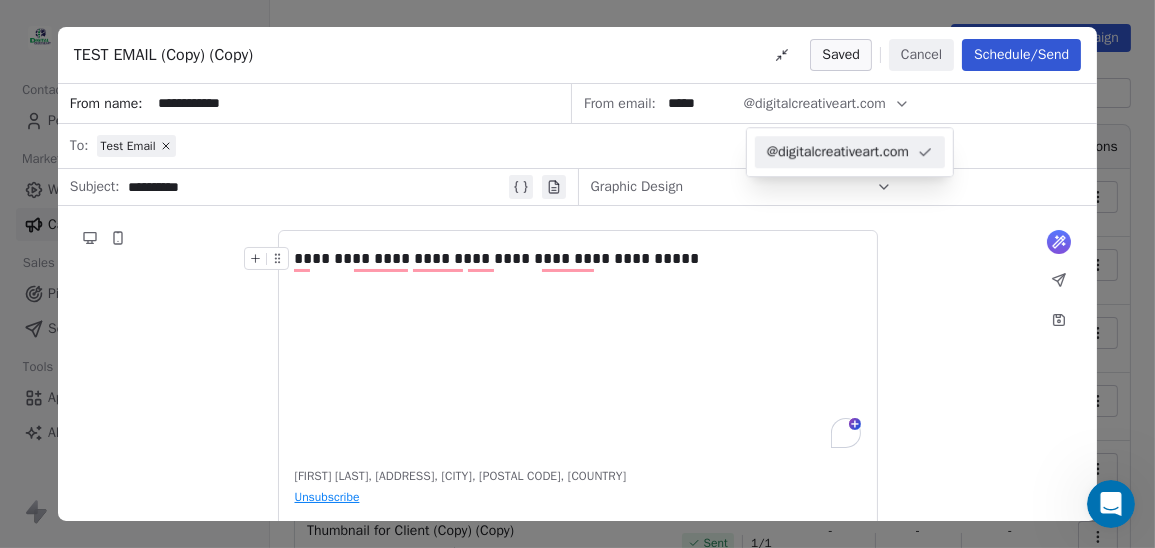 click 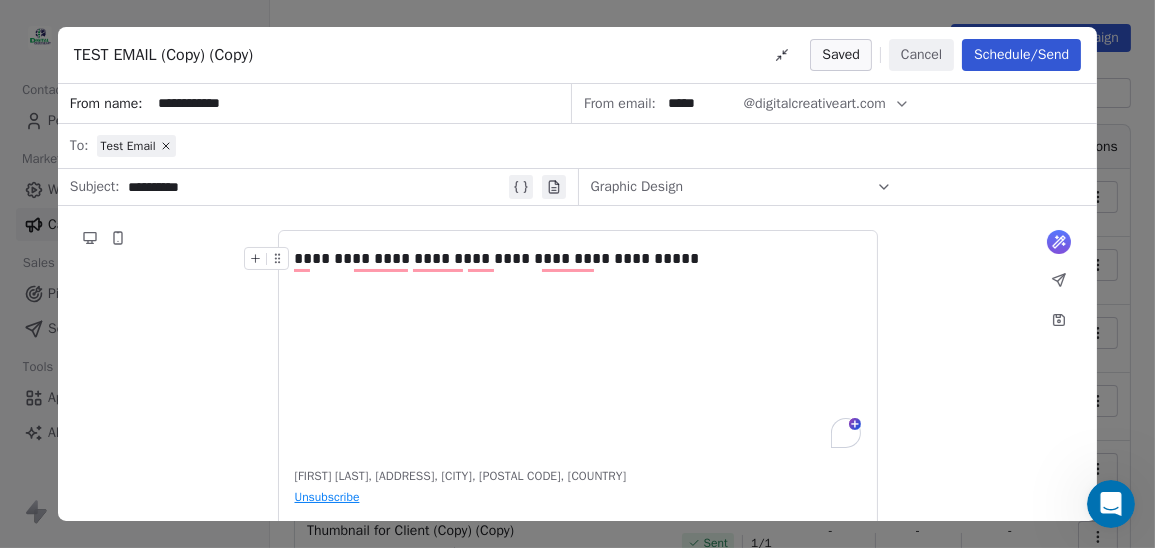 click 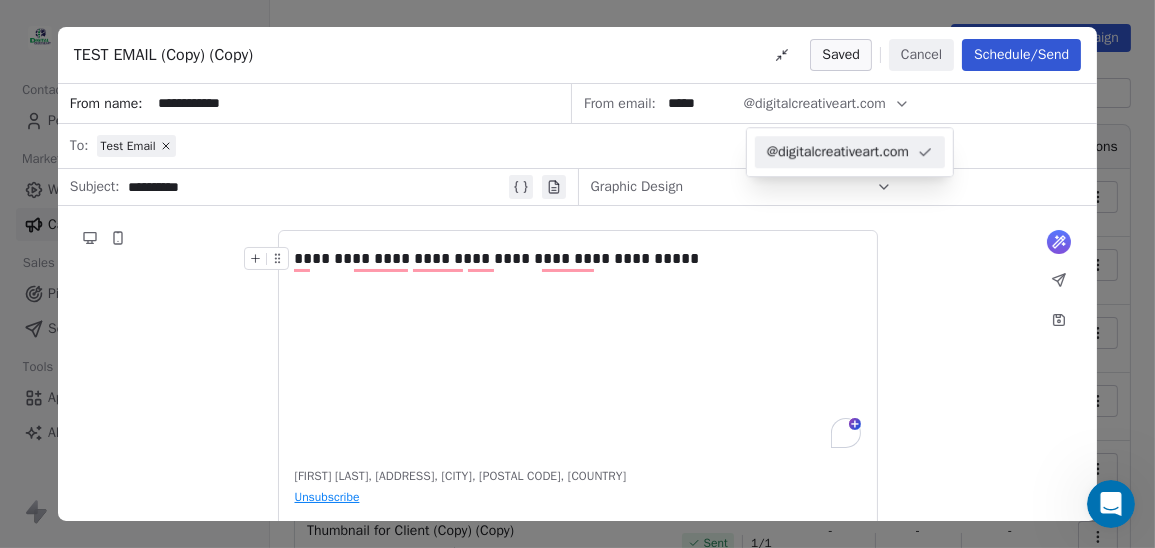 click on "**********" at bounding box center (578, 384) 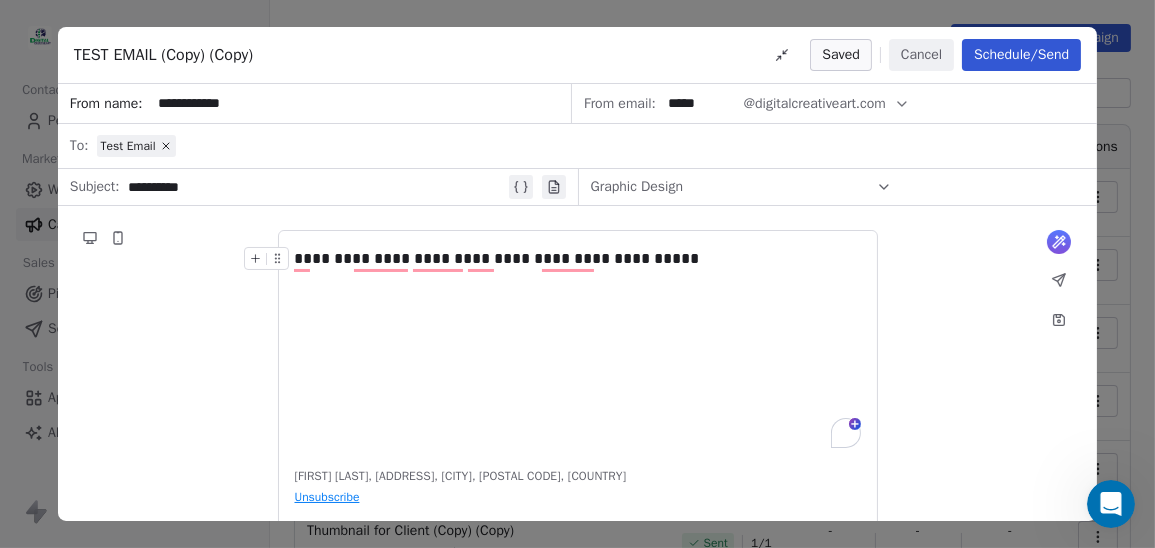 click on "@digitalcreativeart.com" at bounding box center (815, 103) 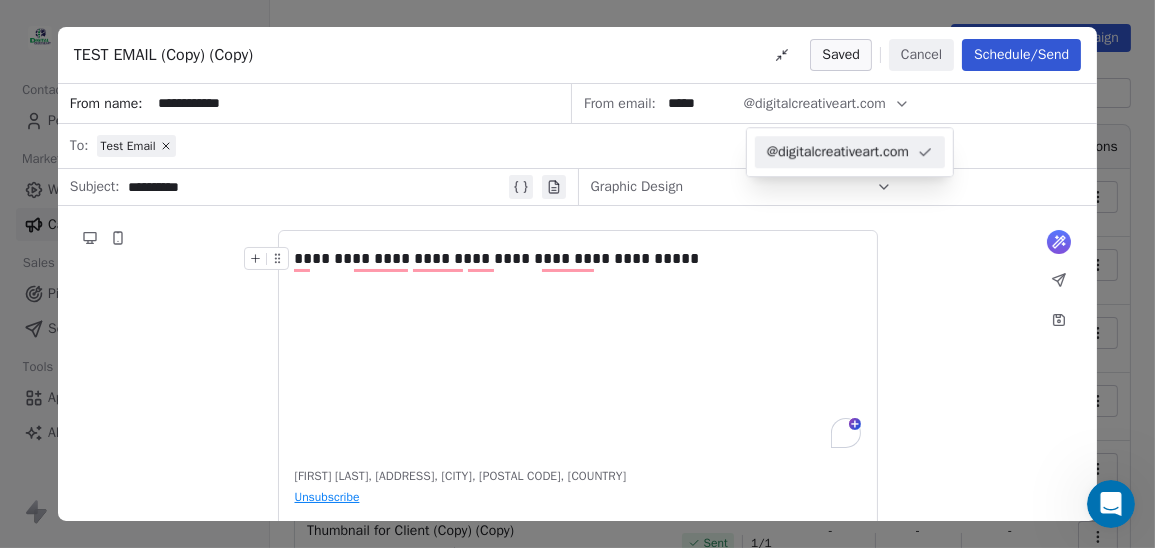 click on "@digitalcreativeart.com" at bounding box center [815, 103] 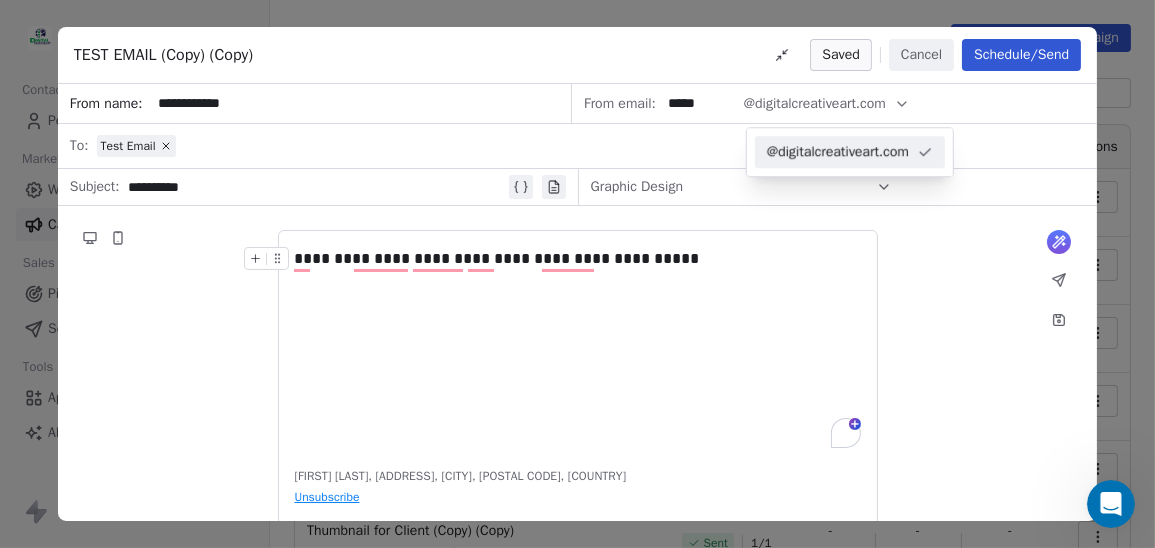 click on "**********" at bounding box center (577, 274) 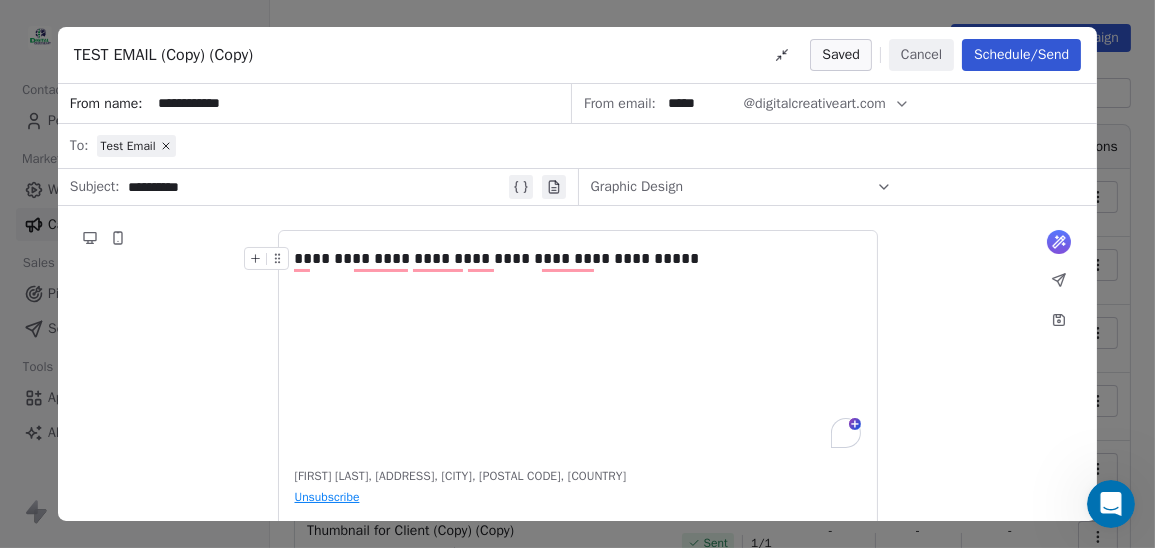 click on "Cancel" at bounding box center [921, 55] 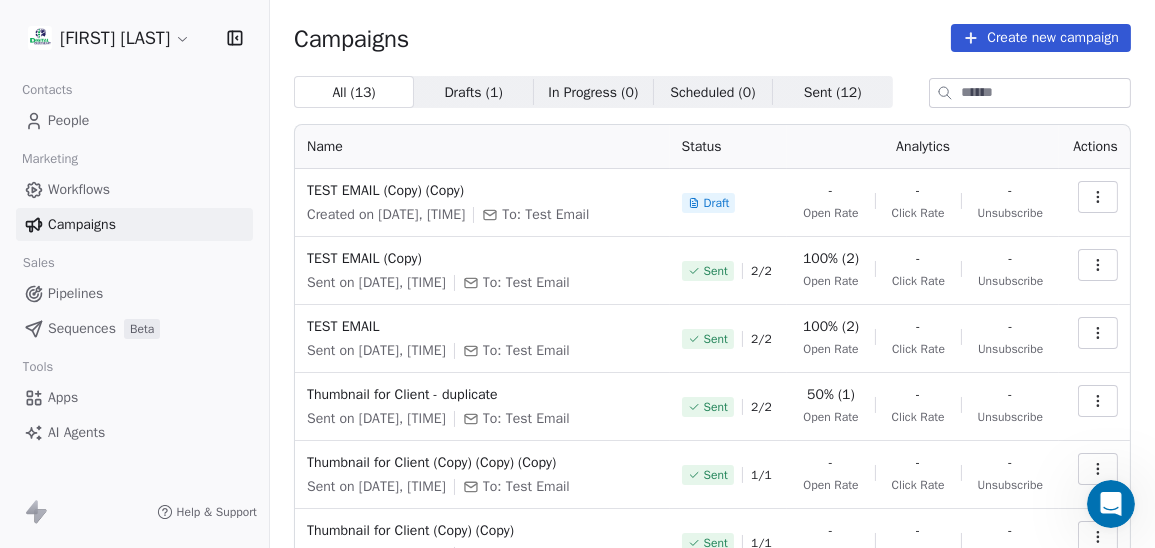 click on "TEST EMAIL (Copy) (Copy) Created on Jul 26, 2025, 9:54 AM To: Test Email" at bounding box center [482, 203] 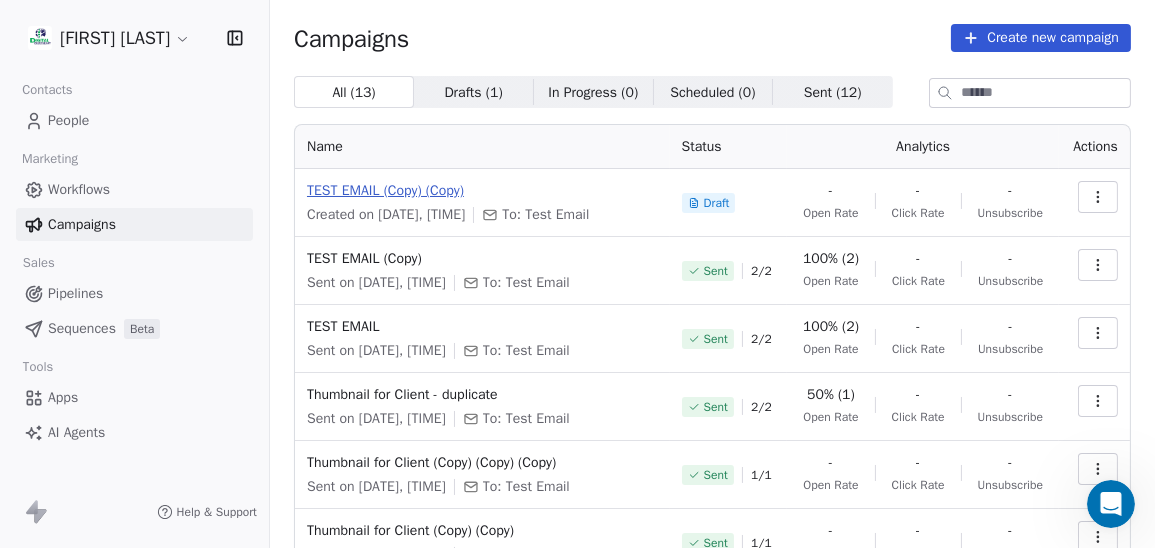 click on "TEST EMAIL (Copy) (Copy)" at bounding box center (482, 191) 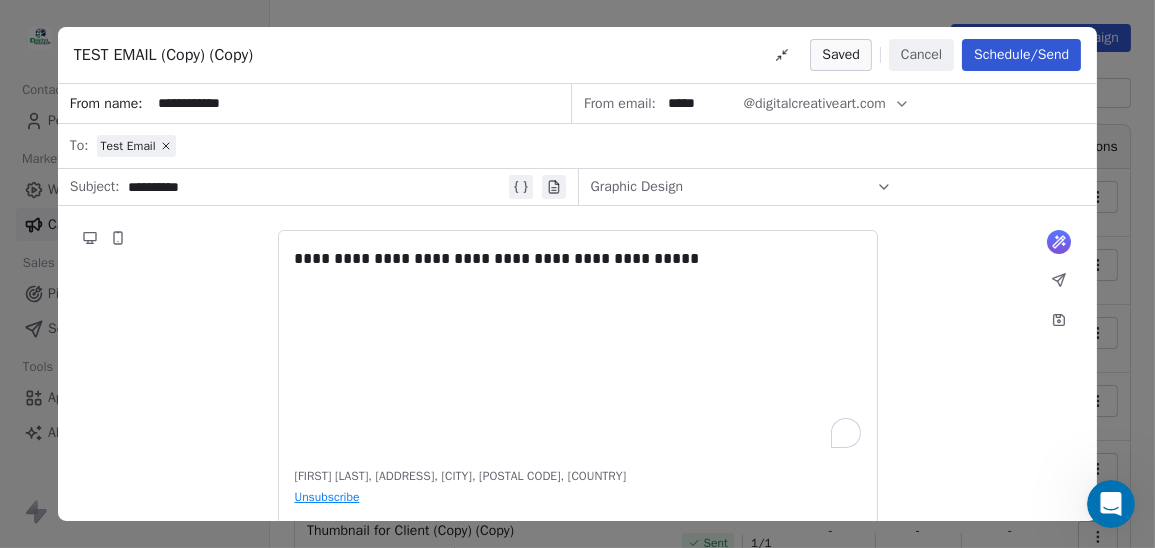 drag, startPoint x: 881, startPoint y: 92, endPoint x: 892, endPoint y: 107, distance: 18.601076 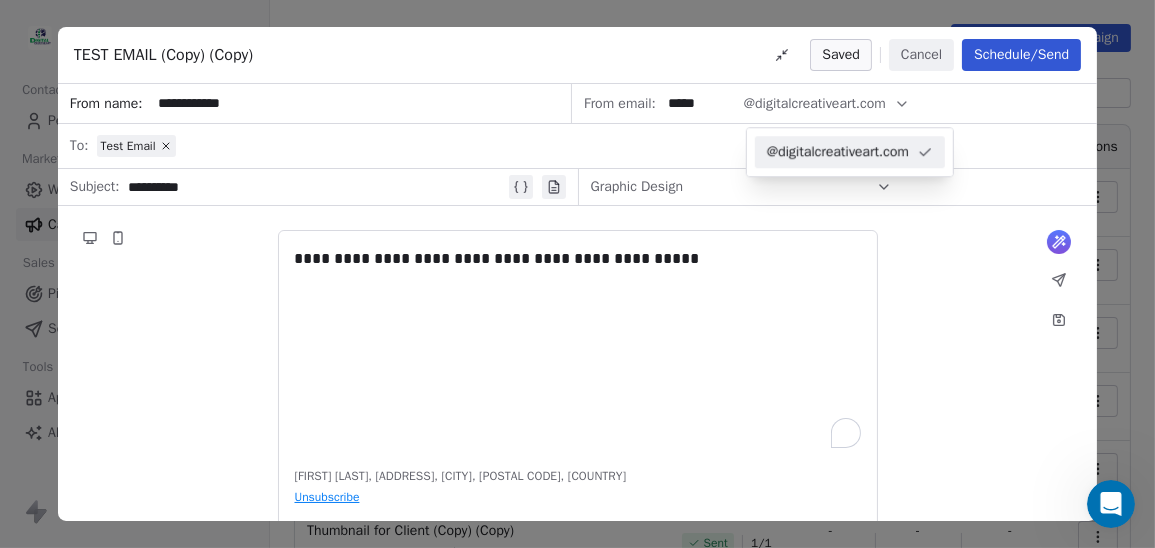 click on "Graphic Design" at bounding box center [838, 187] 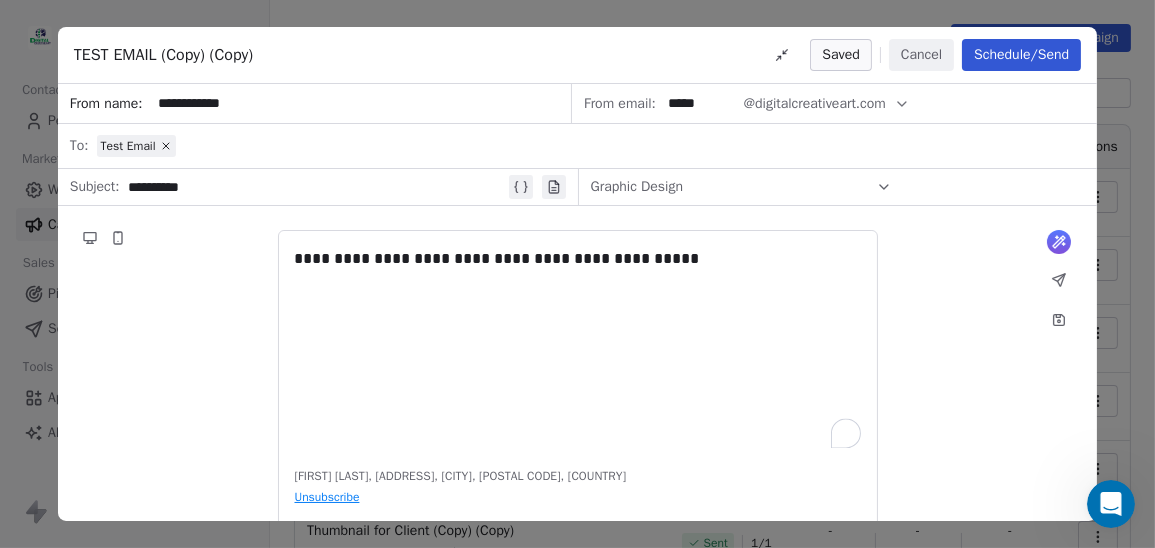 click on "Cancel" at bounding box center [921, 55] 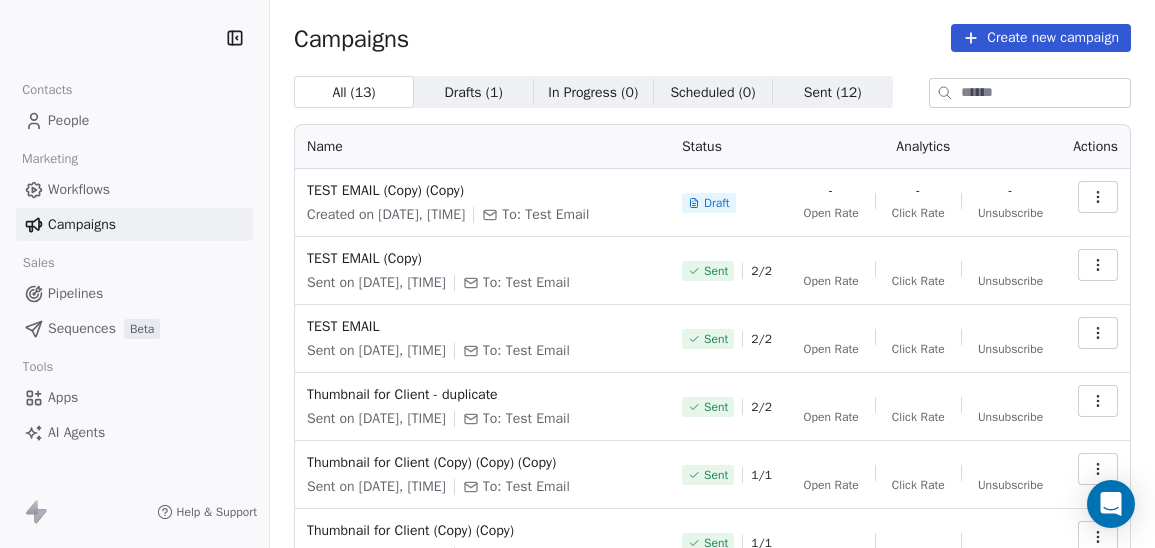 scroll, scrollTop: 0, scrollLeft: 0, axis: both 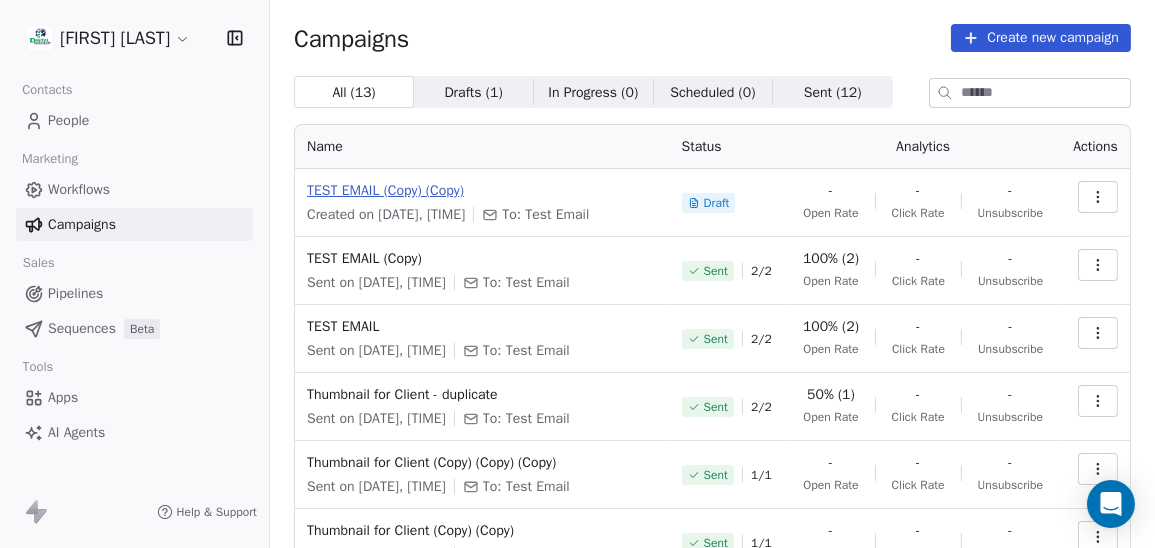 click on "TEST EMAIL (Copy) (Copy)" at bounding box center (482, 191) 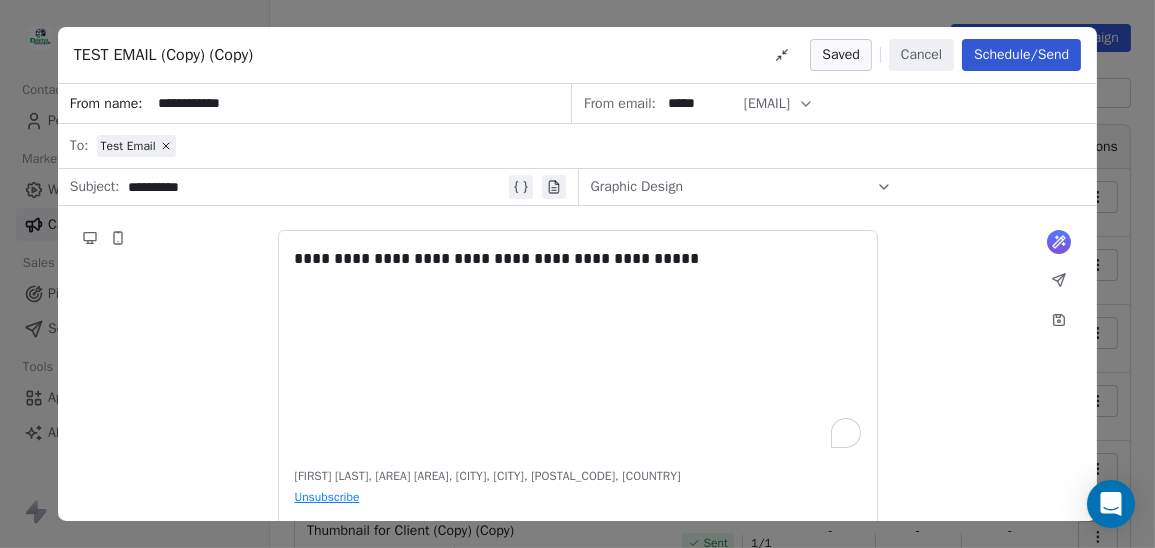 click on "@digitalcreativeart.com" at bounding box center [767, 103] 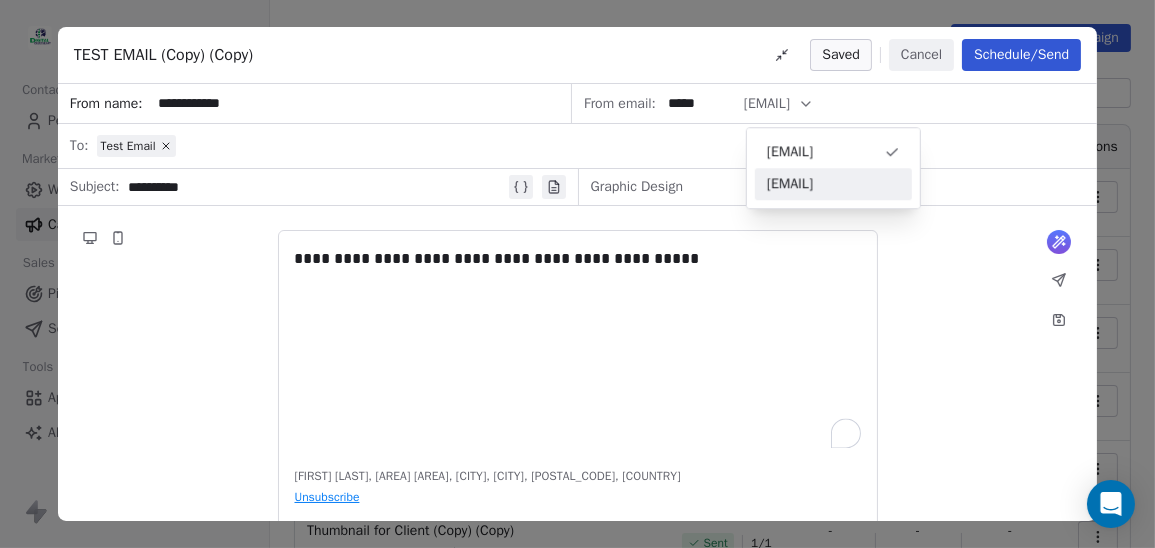 click on "[EMAIL]" at bounding box center [833, 184] 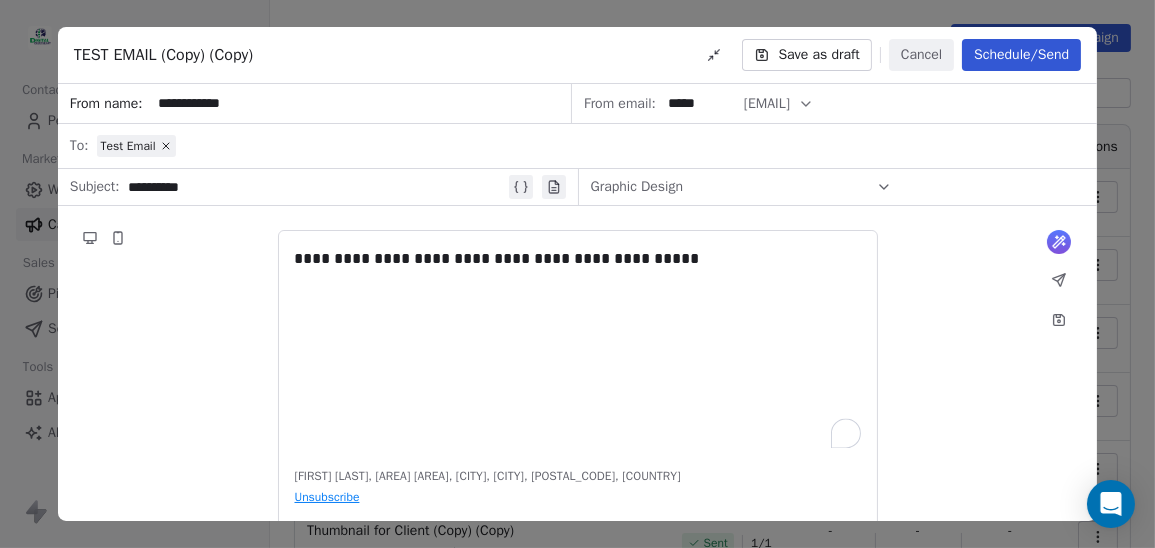 scroll, scrollTop: 31, scrollLeft: 0, axis: vertical 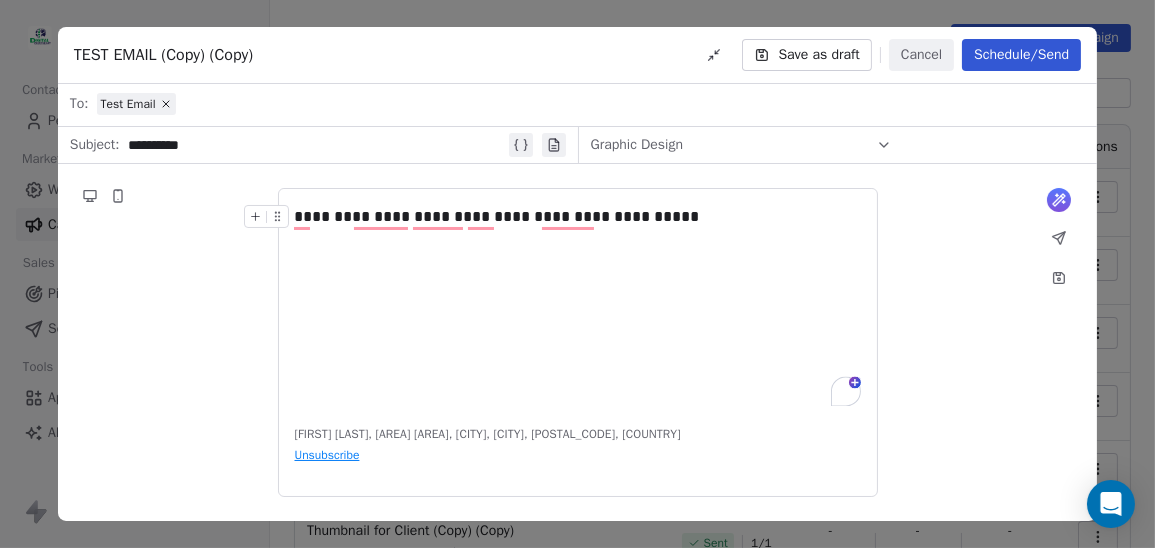 click on "Schedule/Send" at bounding box center (1021, 55) 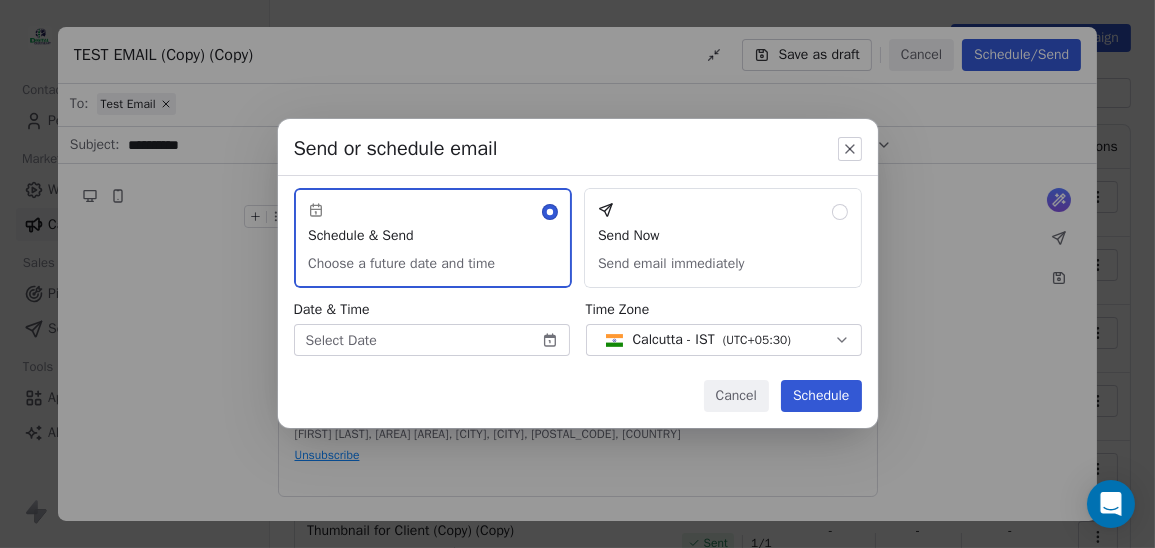 click on "Send Now Send email immediately" at bounding box center (723, 238) 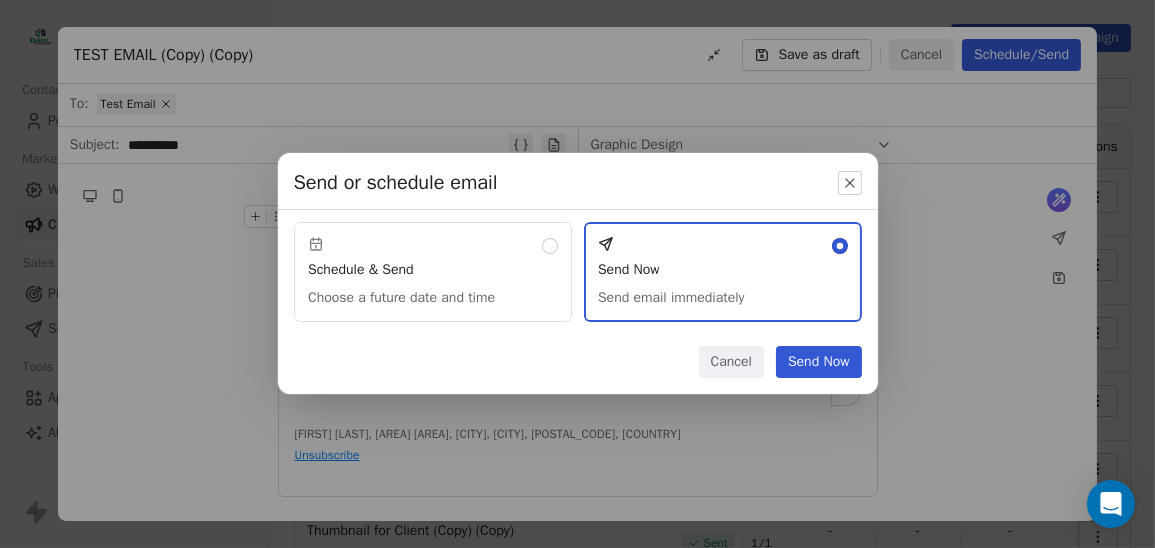 click on "Send Now" at bounding box center [819, 362] 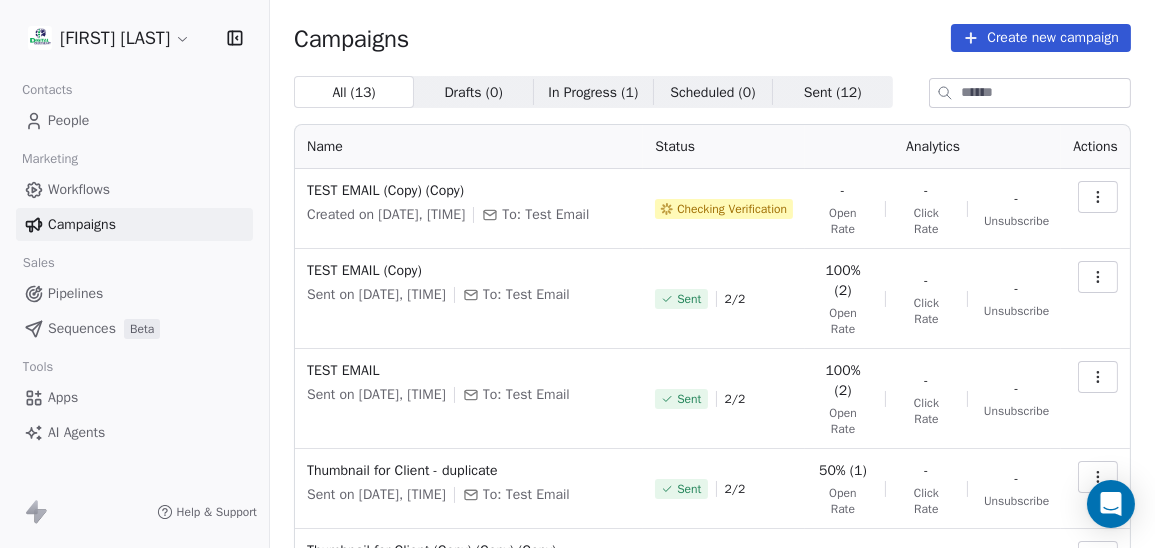 click at bounding box center (1098, 277) 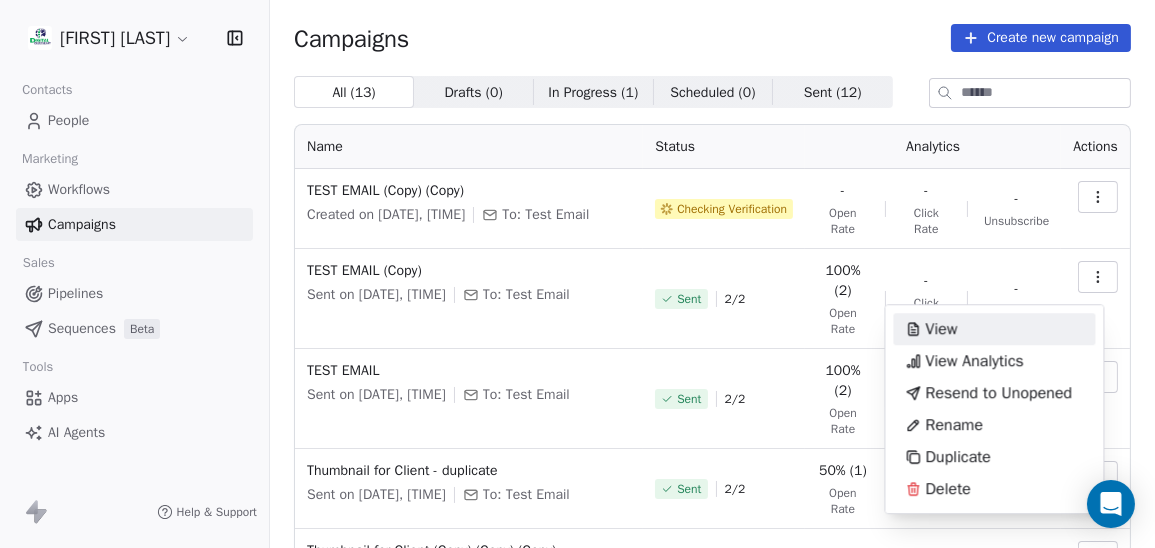 click on "Balvir Singh Contacts People Marketing Workflows Campaigns Sales Pipelines Sequences Beta Tools Apps AI Agents Help & Support Campaigns  Create new campaign All ( 13 ) All ( 13 ) Drafts ( 0 ) Drafts ( 0 ) In Progress ( 1 ) In Progress ( 1 ) Scheduled ( 0 ) Scheduled ( 0 ) Sent ( 12 ) Sent ( 12 ) Name Status Analytics Actions TEST EMAIL (Copy) (Copy) Created on Jul 26, 2025, 9:54 AM To: Test Email  Checking Verification - Open Rate - Click Rate - Unsubscribe TEST EMAIL (Copy) Sent on Jul 26, 2025, 8:25 AM To: Test Email  Sent 2 / 2 100% (2) Open Rate - Click Rate - Unsubscribe TEST EMAIL Sent on Jul 26, 2025, 8:15 AM To: Test Email  Sent 2 / 2 100% (2) Open Rate - Click Rate - Unsubscribe Thumbnail for Client - duplicate Sent on Jul 25, 2025, 10:55 PM To: Test Email  Sent 2 / 2 50% (1) Open Rate - Click Rate - Unsubscribe Thumbnail for Client (Copy) (Copy) (Copy) Sent on Jul 25, 2025, 7:20 AM To: Test Email  Sent 1 / 1 - Open Rate - Click Rate - Unsubscribe Thumbnail for Client (Copy) (Copy) To: Test Email" at bounding box center [577, 287] 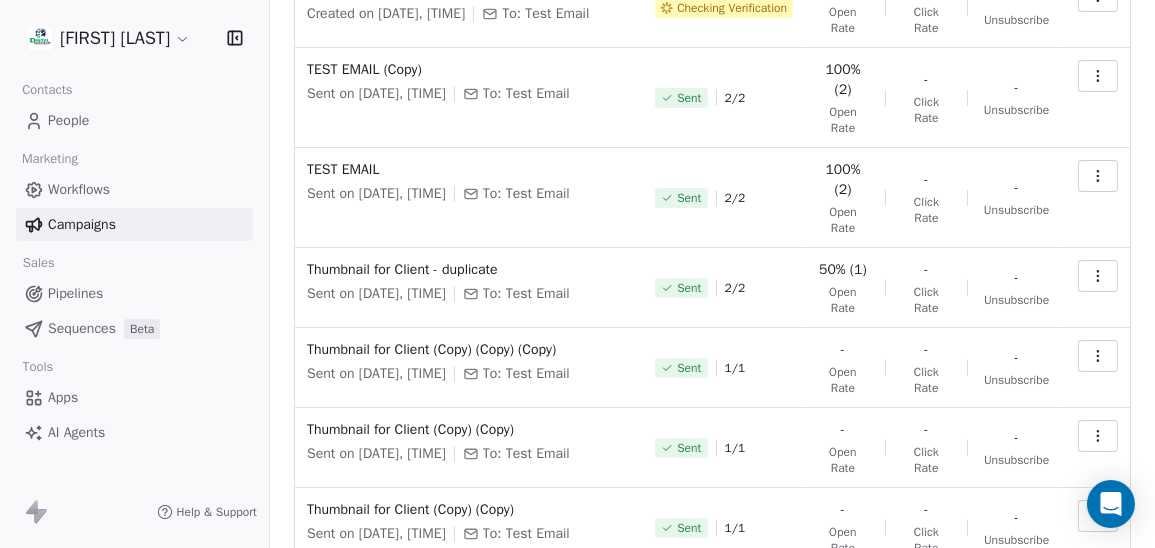 scroll, scrollTop: 0, scrollLeft: 0, axis: both 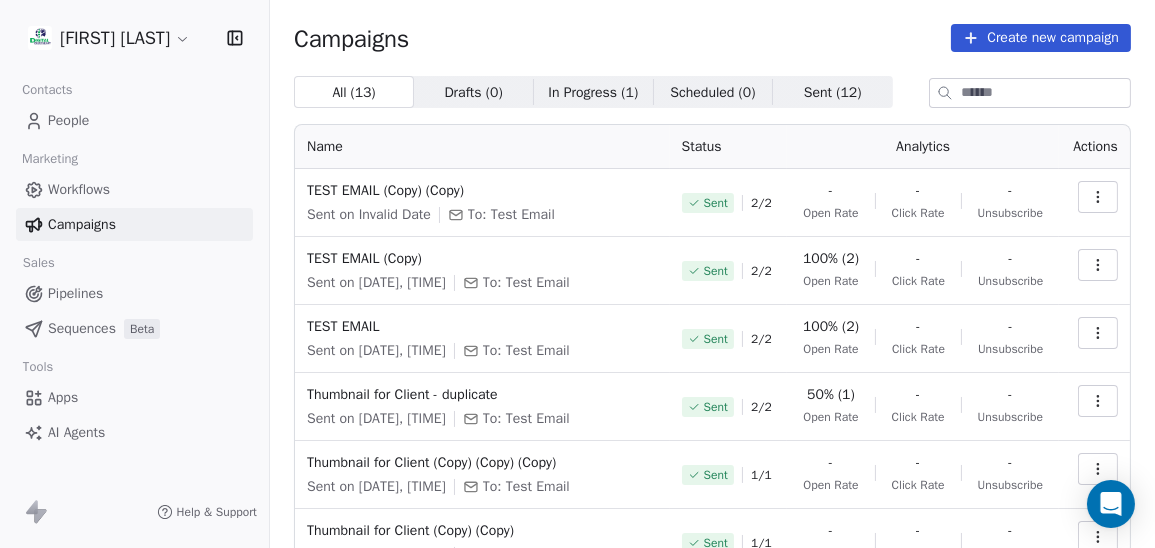 click 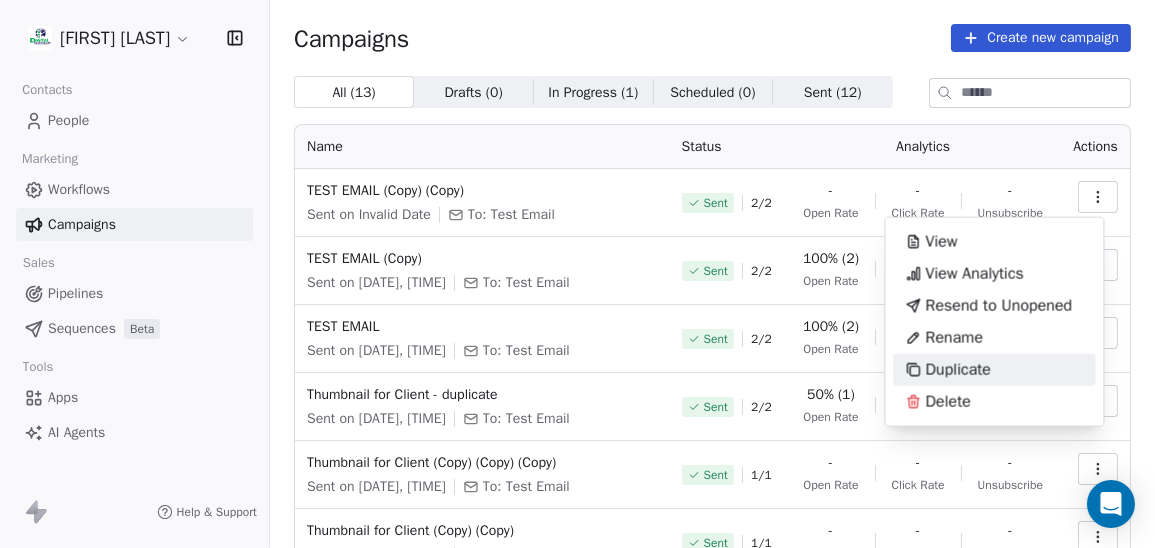 click on "Duplicate" at bounding box center [994, 370] 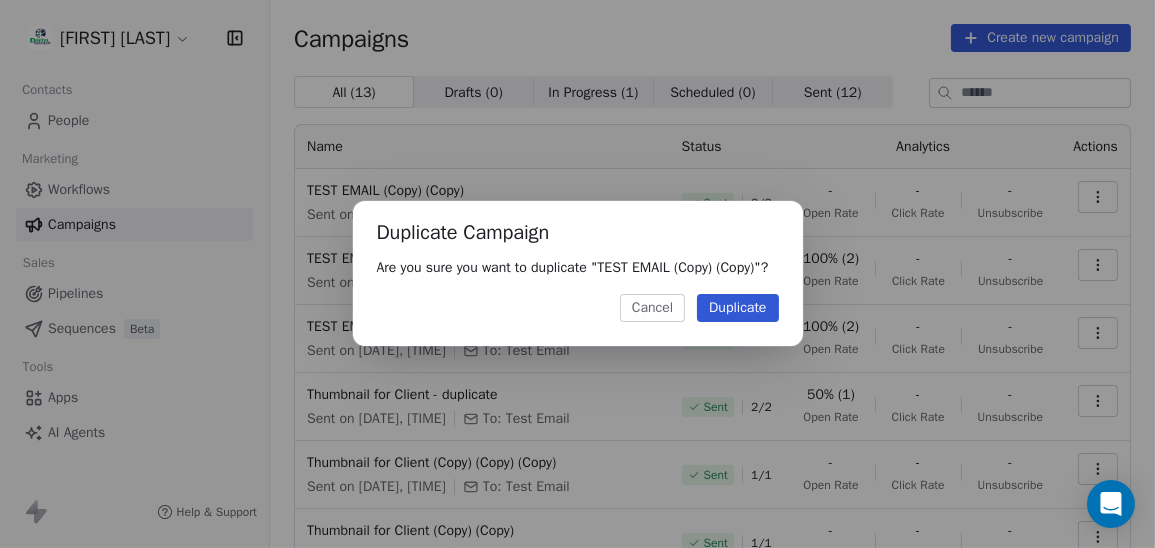 click on "Duplicate" at bounding box center (737, 308) 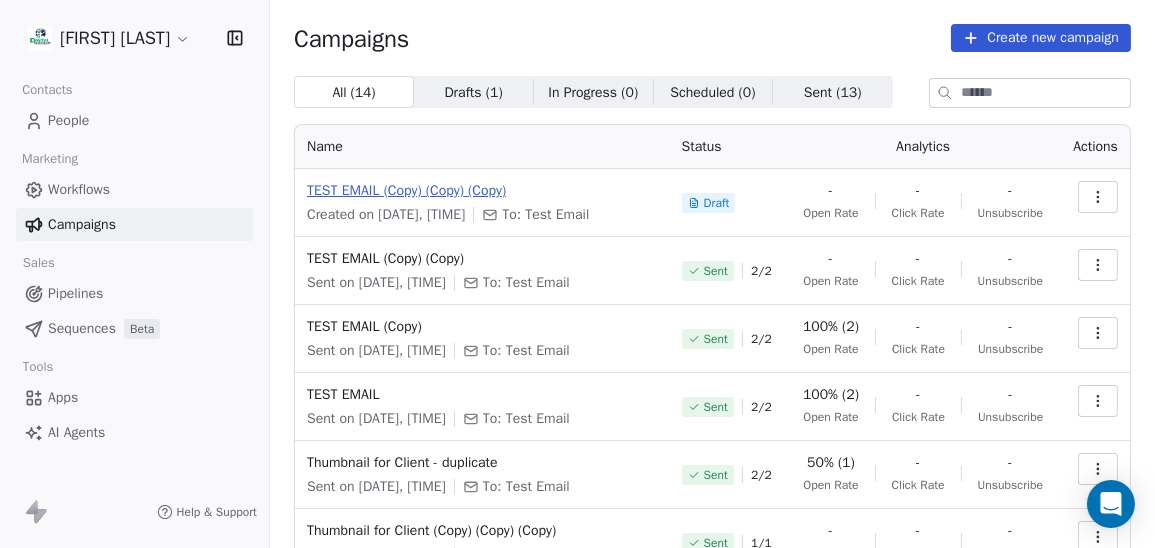 click on "TEST EMAIL (Copy) (Copy) (Copy)" at bounding box center (482, 191) 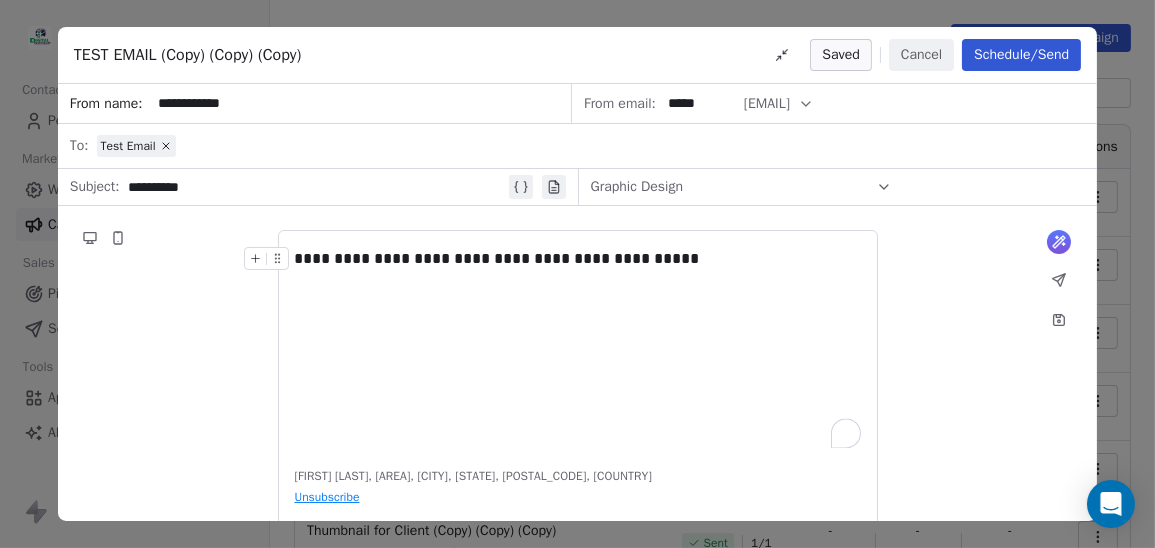 click 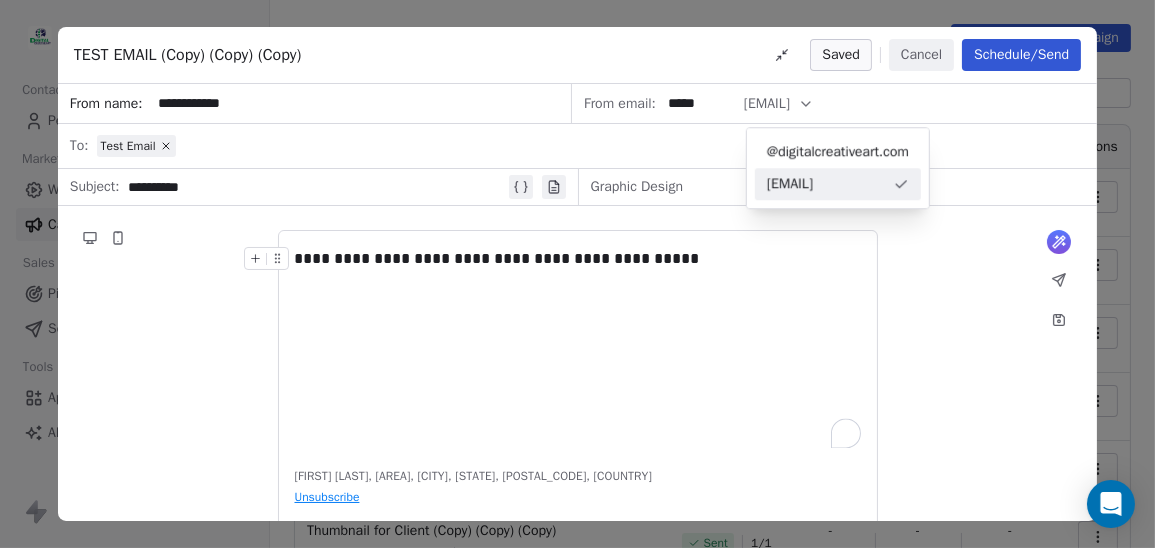 click 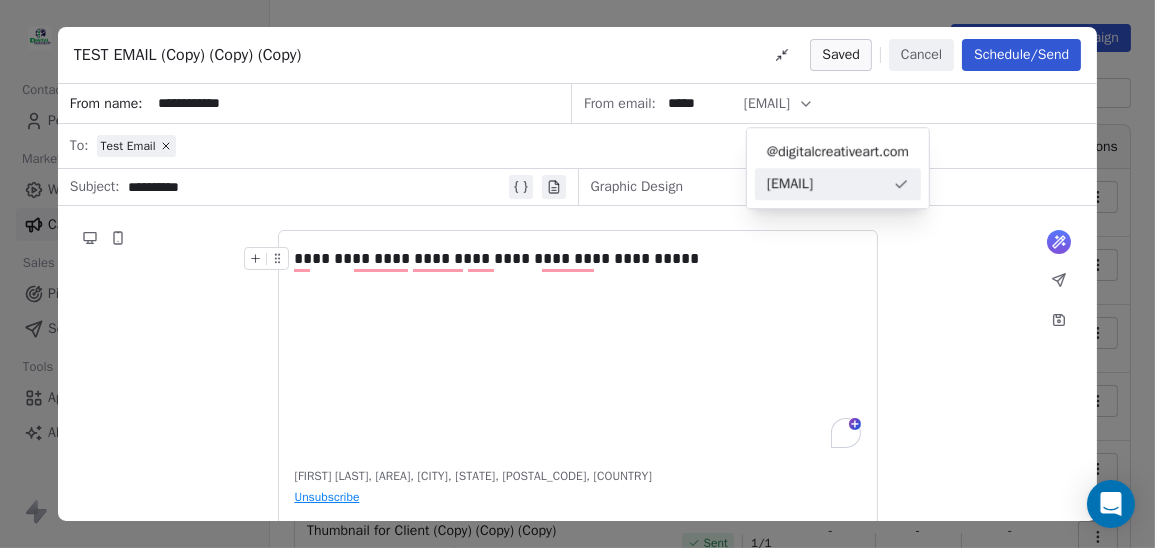 click on "**********" at bounding box center [578, 347] 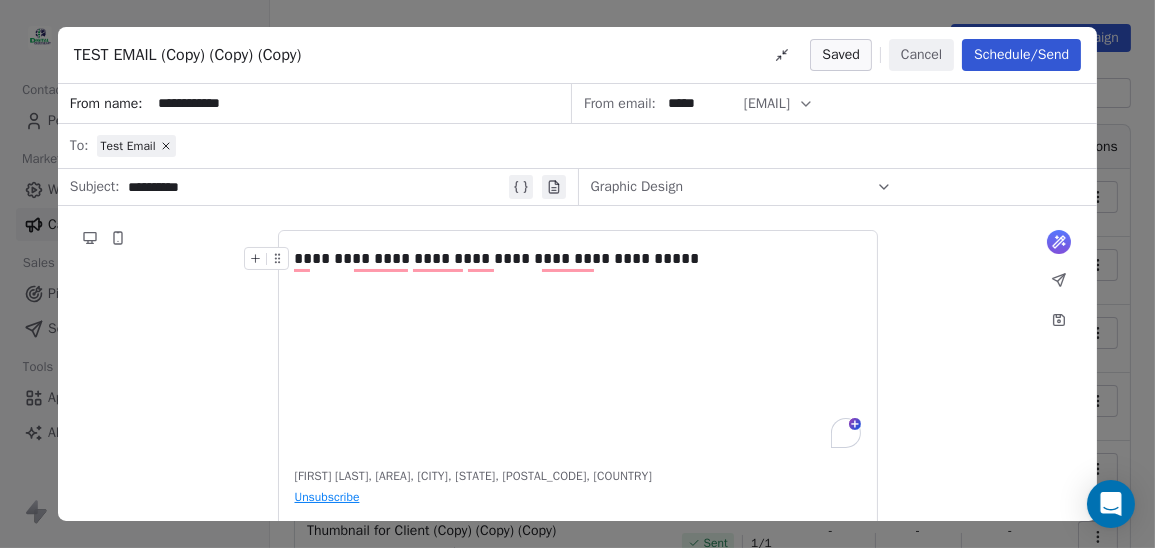 click on "*****" at bounding box center [700, 103] 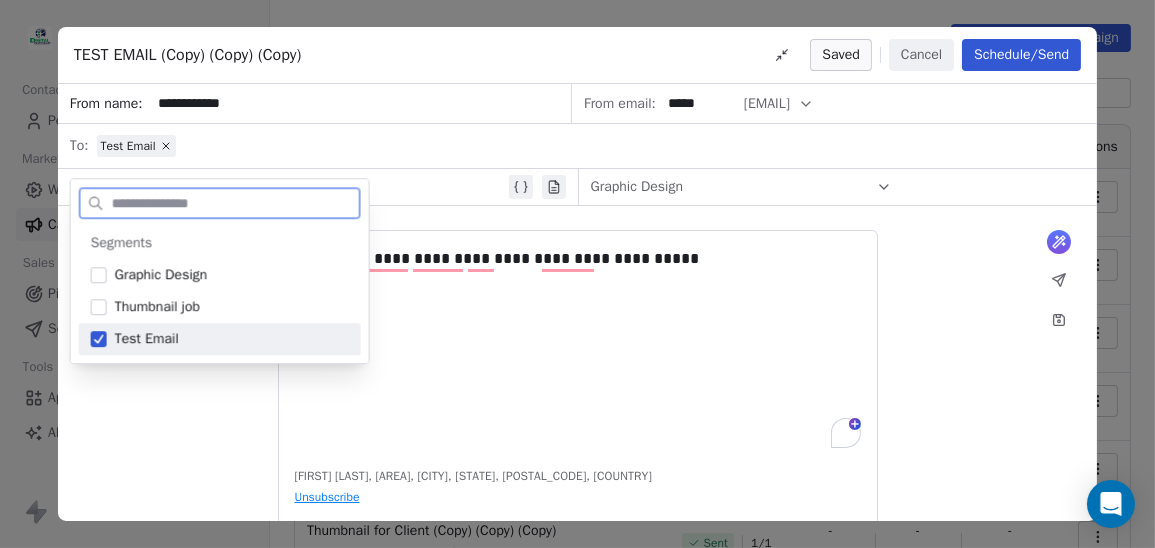 click on "**********" at bounding box center [331, 187] 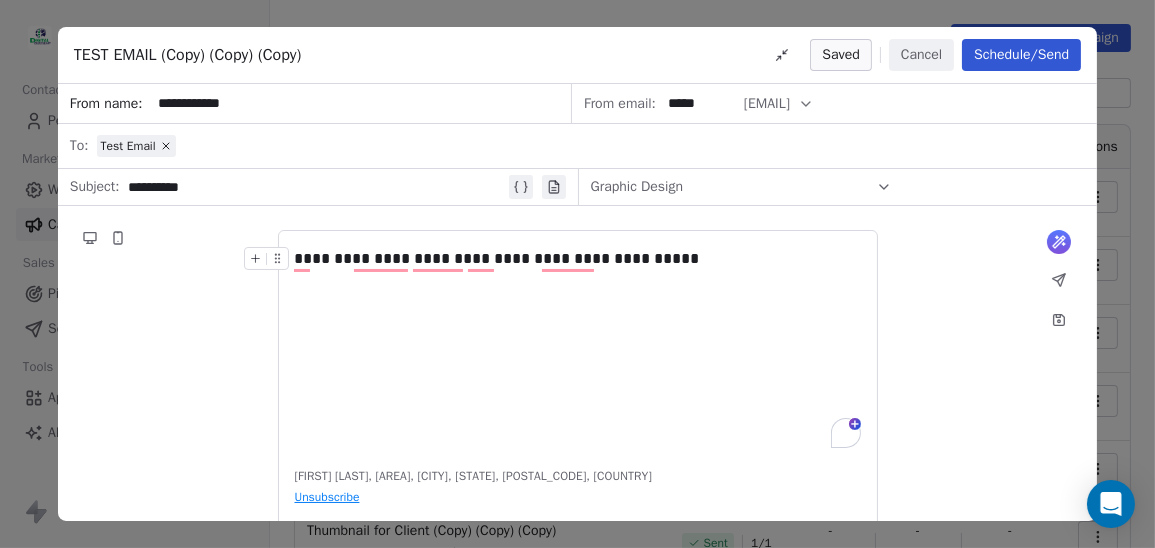 scroll, scrollTop: 31, scrollLeft: 0, axis: vertical 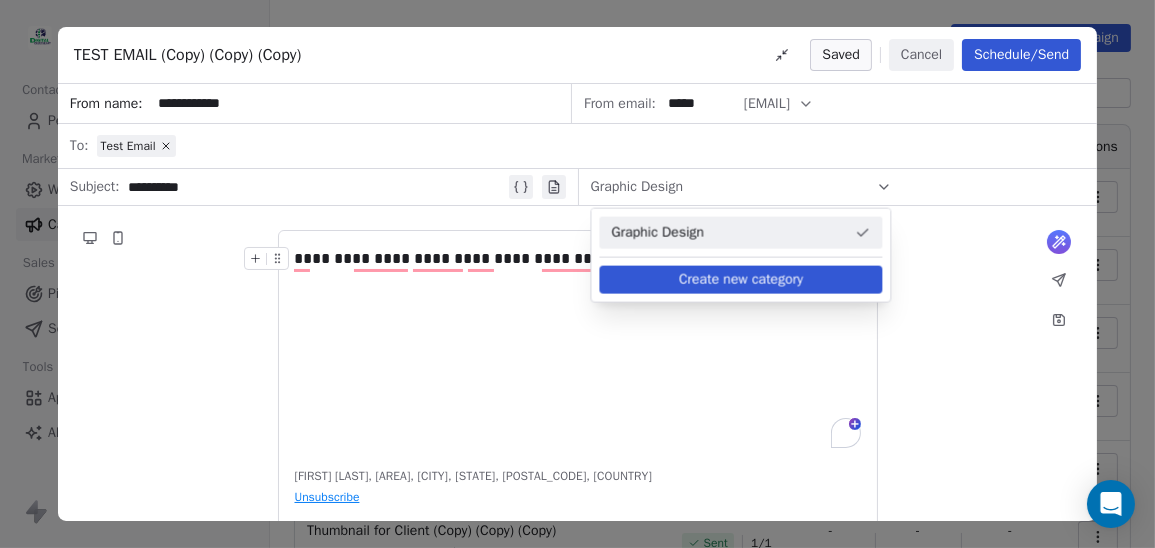 click on "Graphic Design" at bounding box center [741, 187] 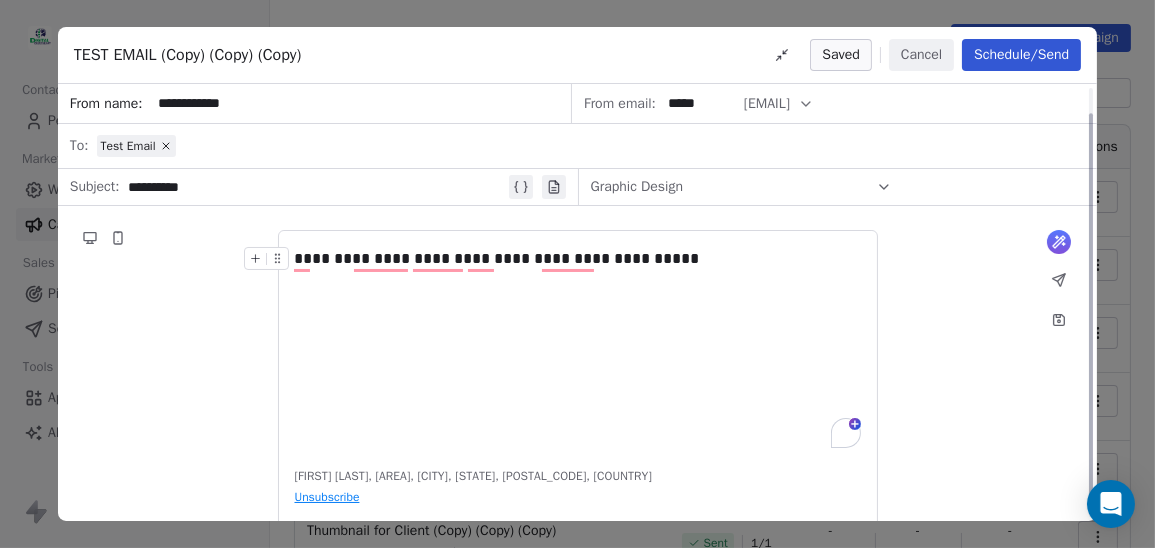 scroll, scrollTop: 42, scrollLeft: 0, axis: vertical 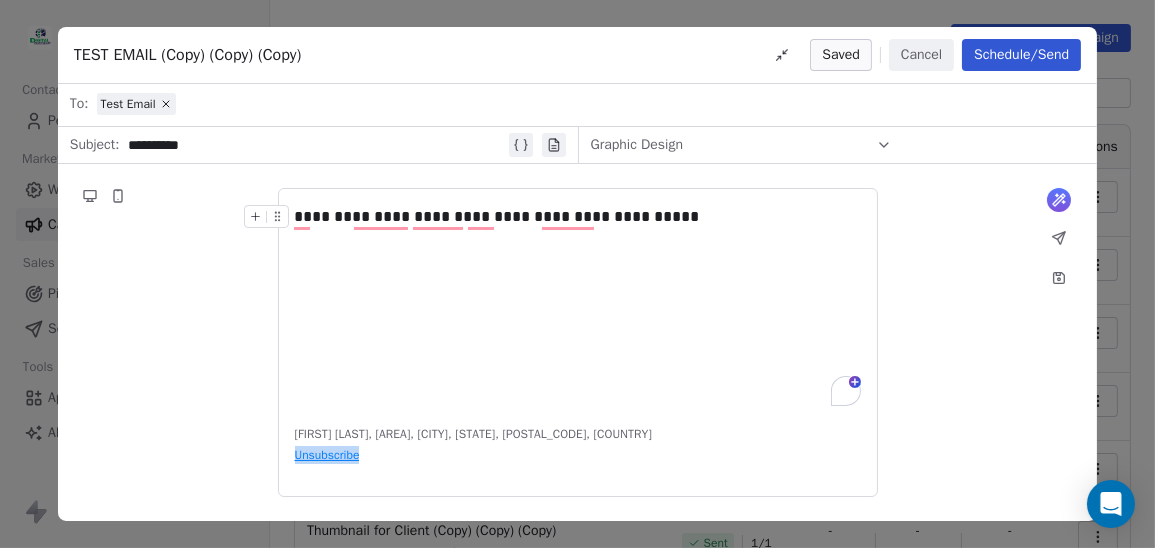 drag, startPoint x: 667, startPoint y: 457, endPoint x: 247, endPoint y: 418, distance: 421.80682 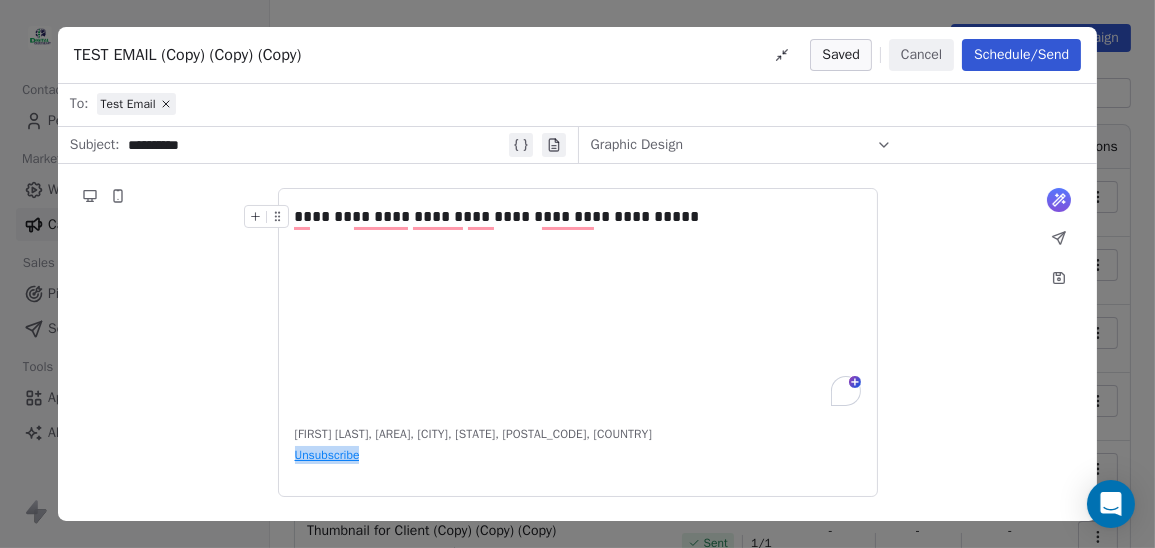 click on "**********" at bounding box center (578, 342) 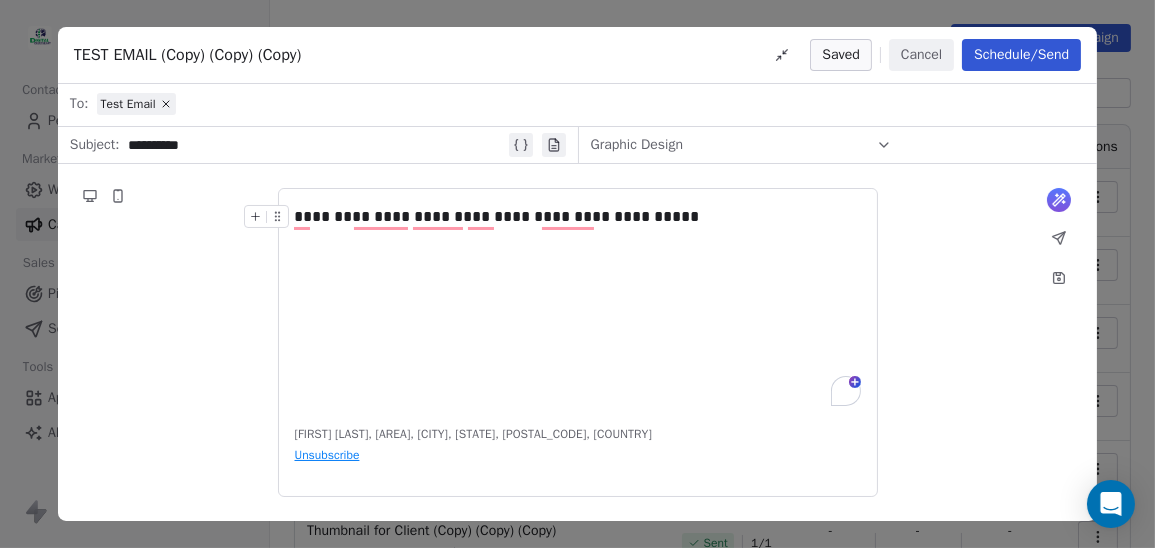 click on "**********" at bounding box center (578, 342) 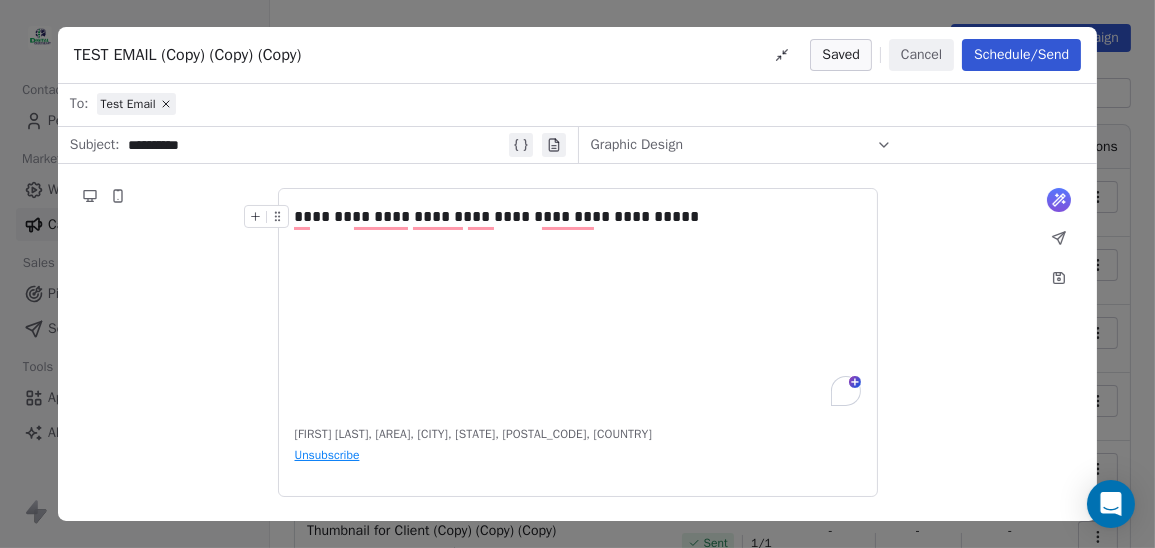 click on "**********" at bounding box center [578, 342] 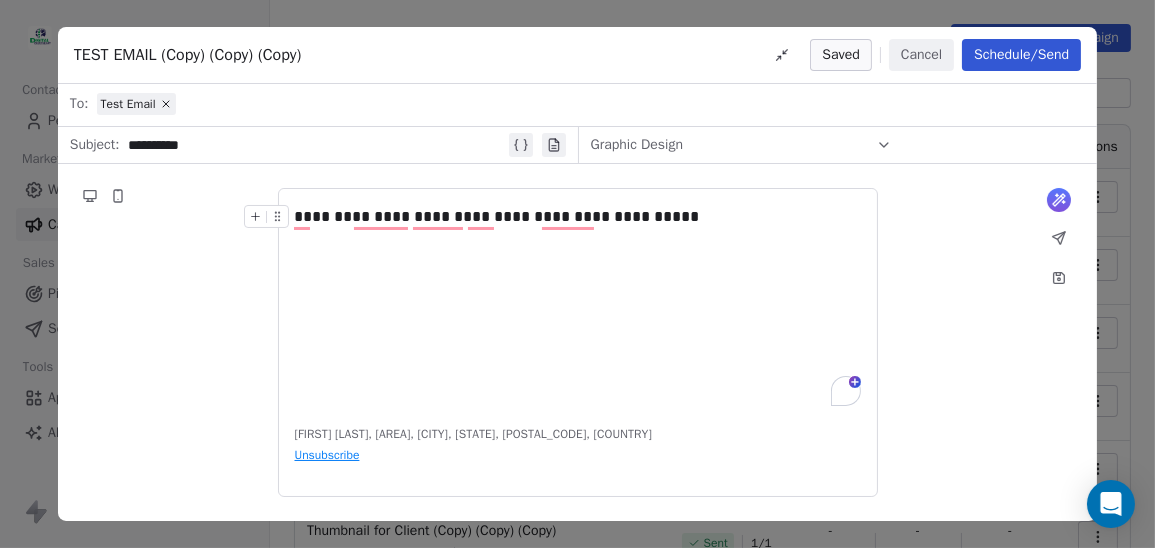 click on "**********" at bounding box center [578, 342] 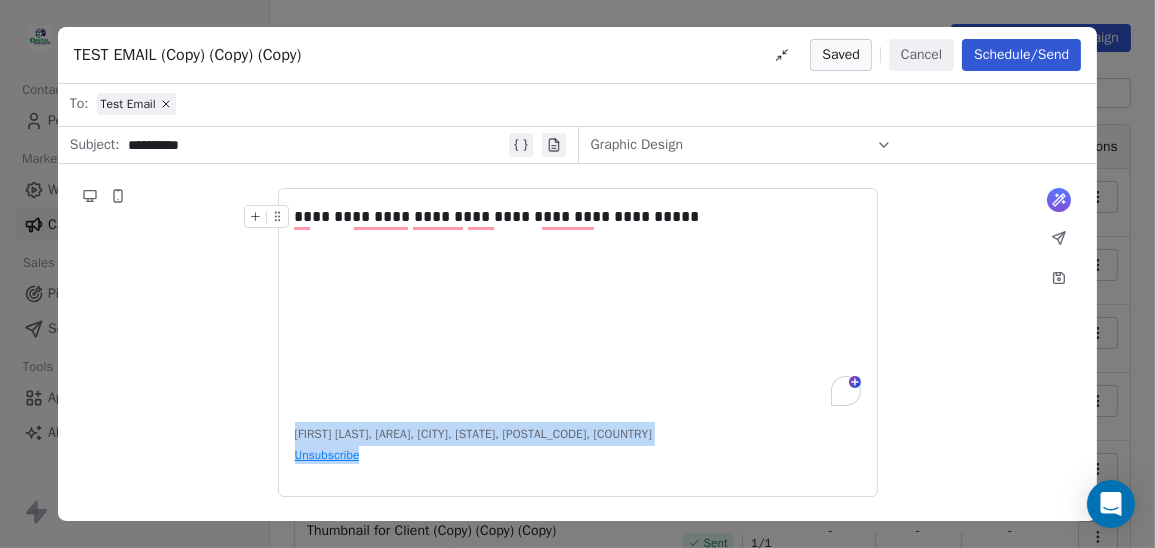 drag, startPoint x: 420, startPoint y: 464, endPoint x: 202, endPoint y: 421, distance: 222.20036 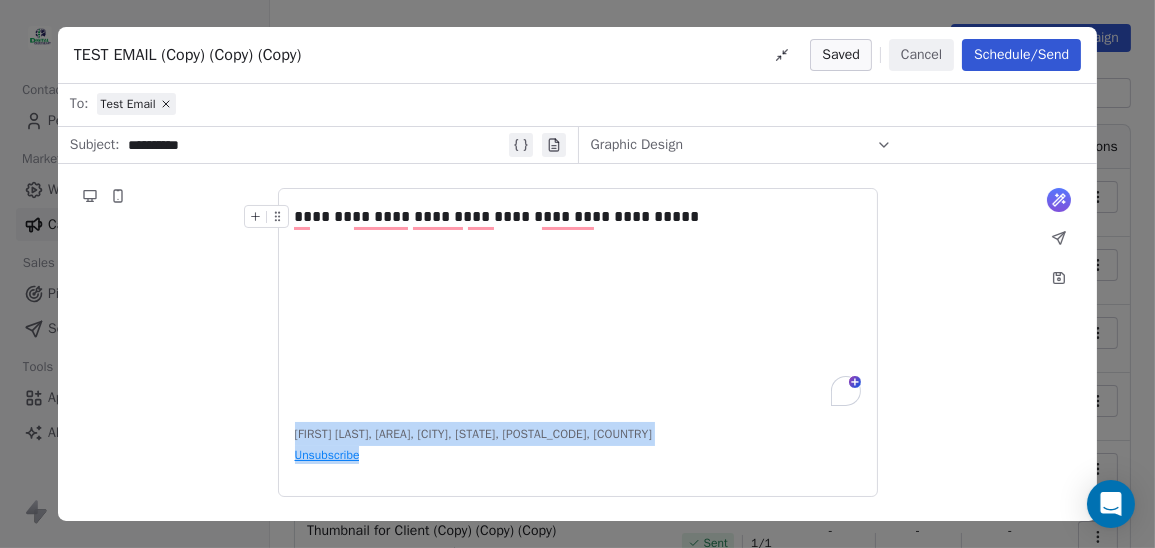 click on "**********" at bounding box center (578, 342) 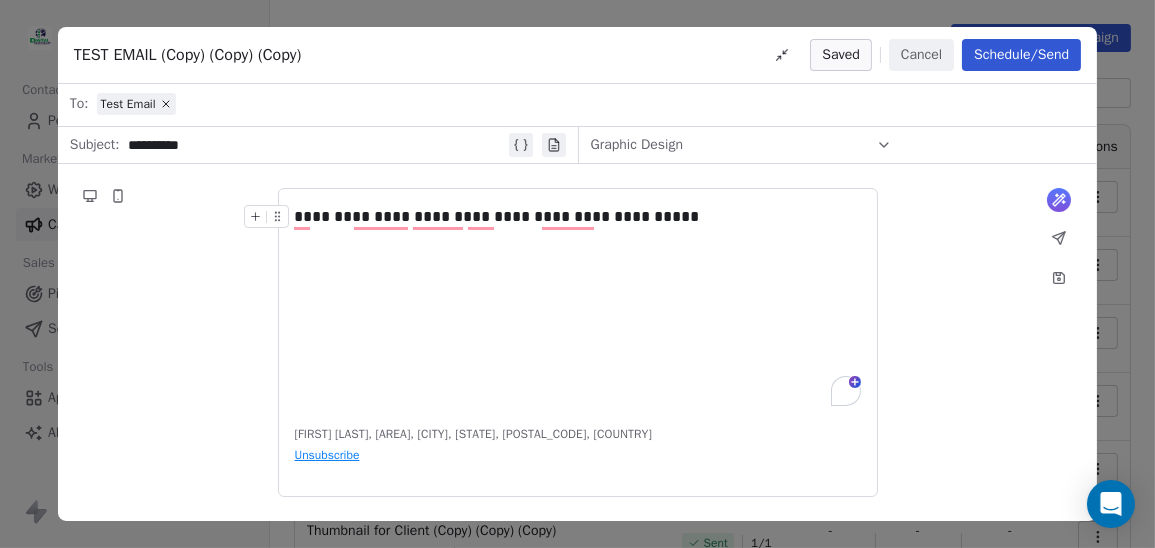 click on "**********" at bounding box center [577, 274] 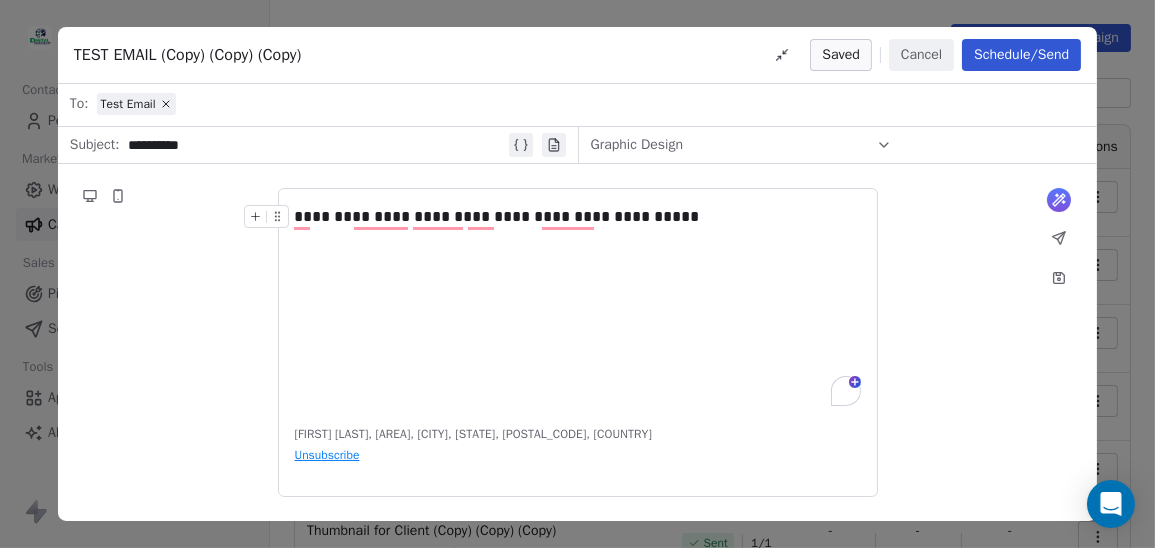 click on "**********" at bounding box center (577, 274) 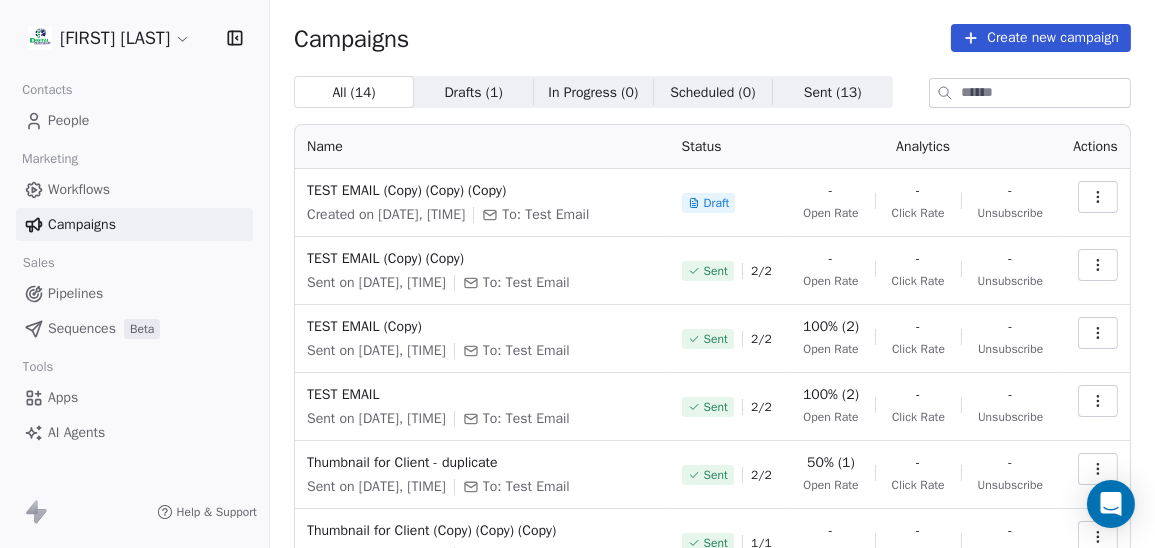 click on "Create new campaign" at bounding box center [1041, 38] 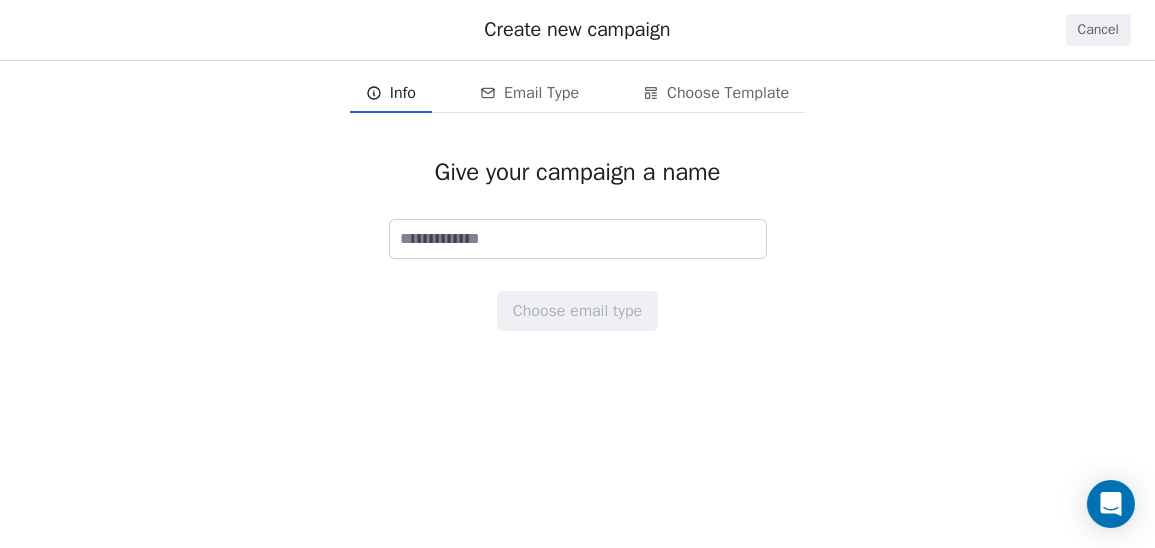 click at bounding box center (578, 239) 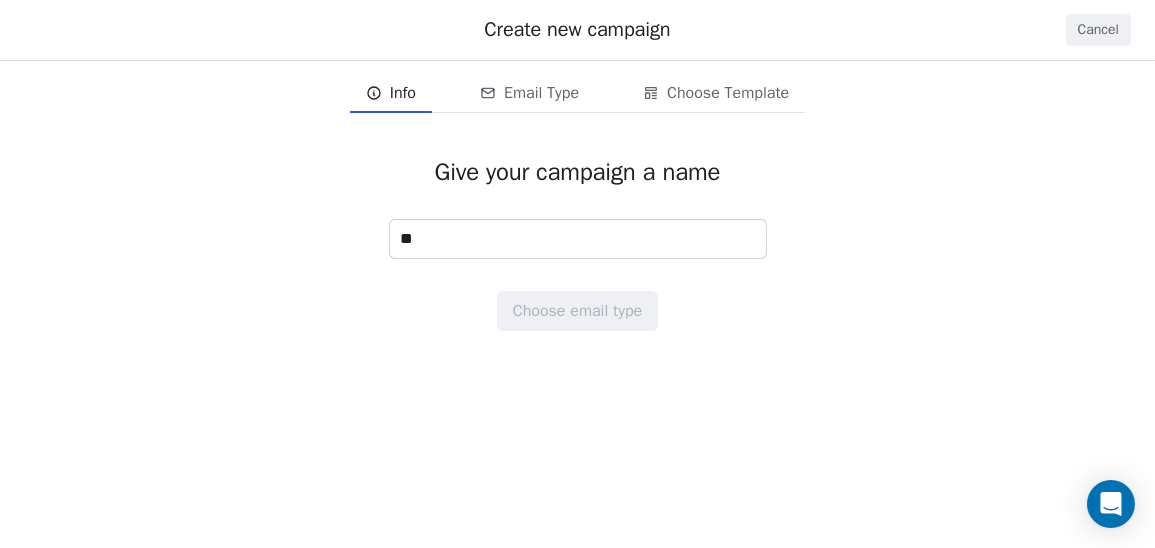 type on "***" 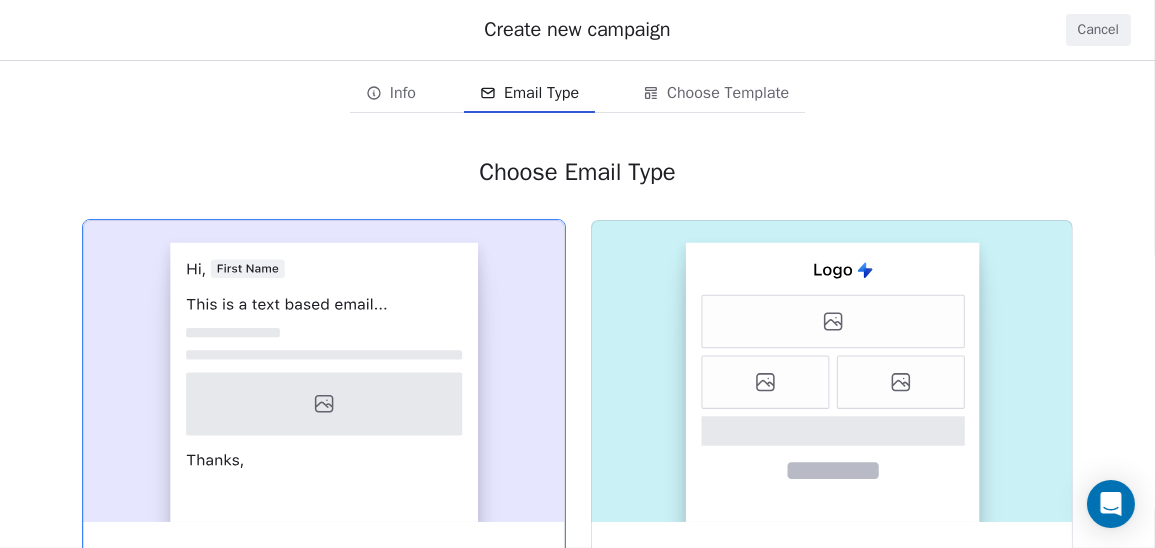 click 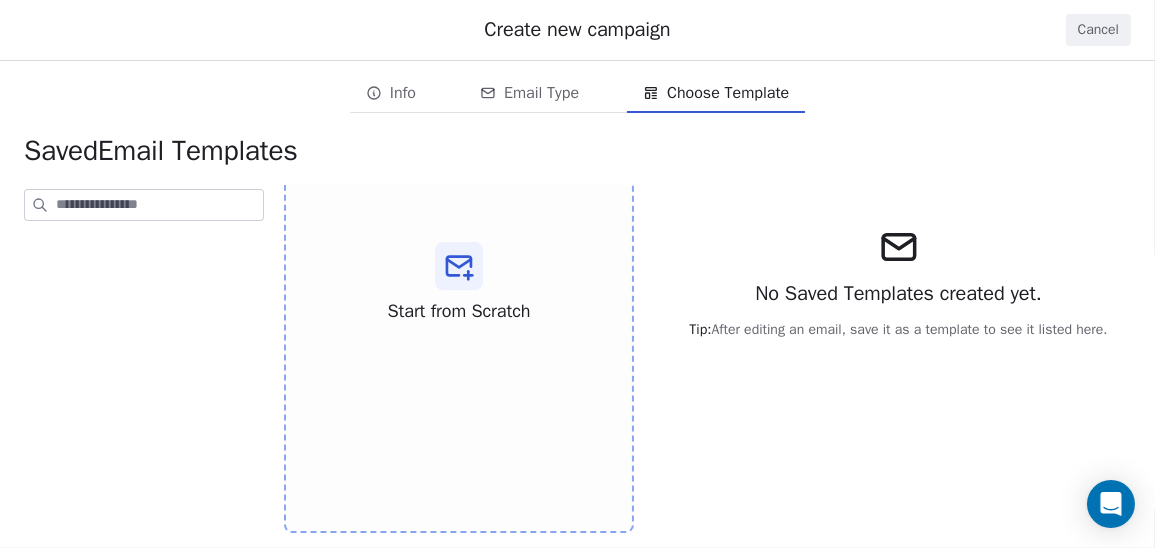 scroll, scrollTop: 157, scrollLeft: 0, axis: vertical 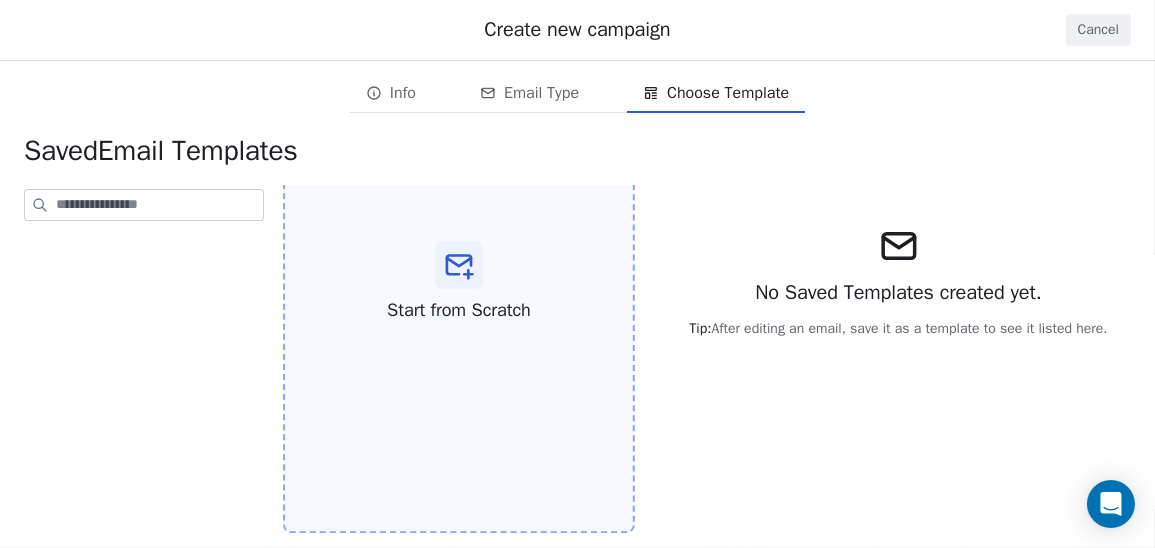 click on "Start from Scratch" at bounding box center (459, 282) 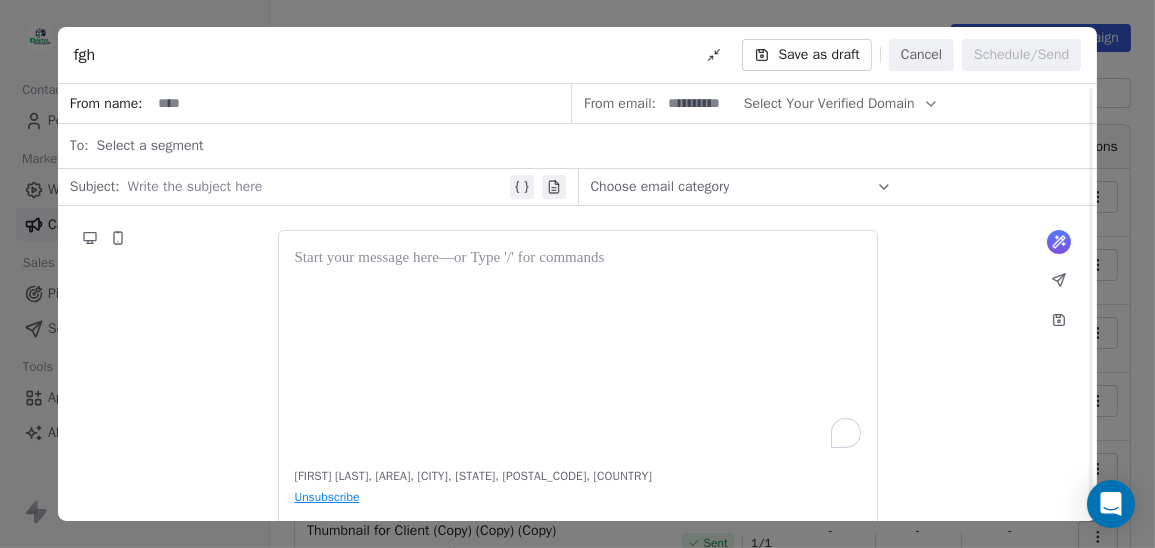 scroll, scrollTop: 28, scrollLeft: 0, axis: vertical 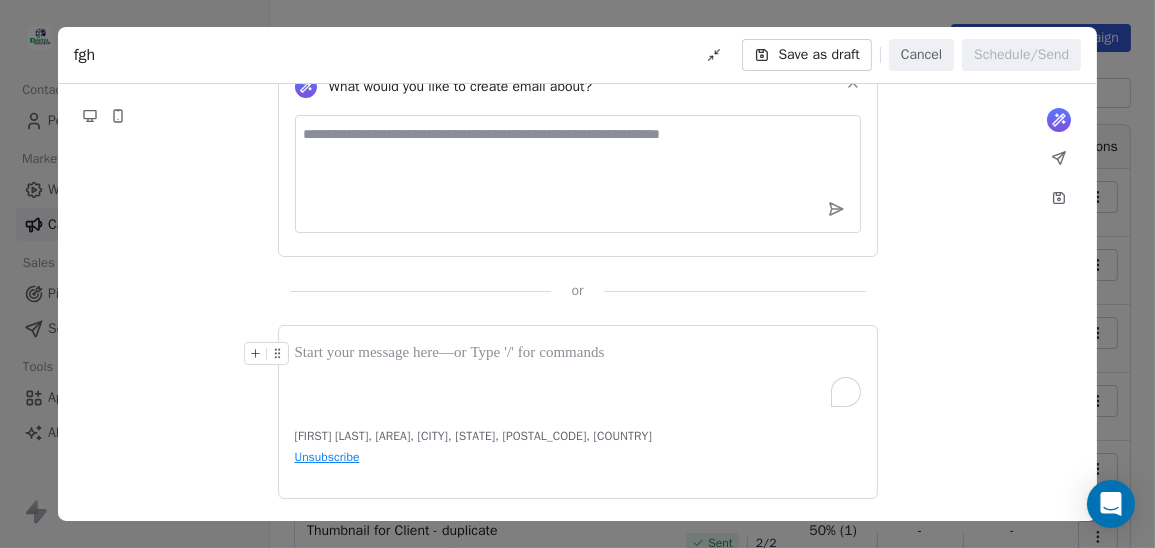 click on "What would you like to create email about? or [FIRST] [LAST], [AREA], [CITY], [STATE], [POSTAL_CODE], [COUNTRY] Unsubscribe" at bounding box center [578, 278] 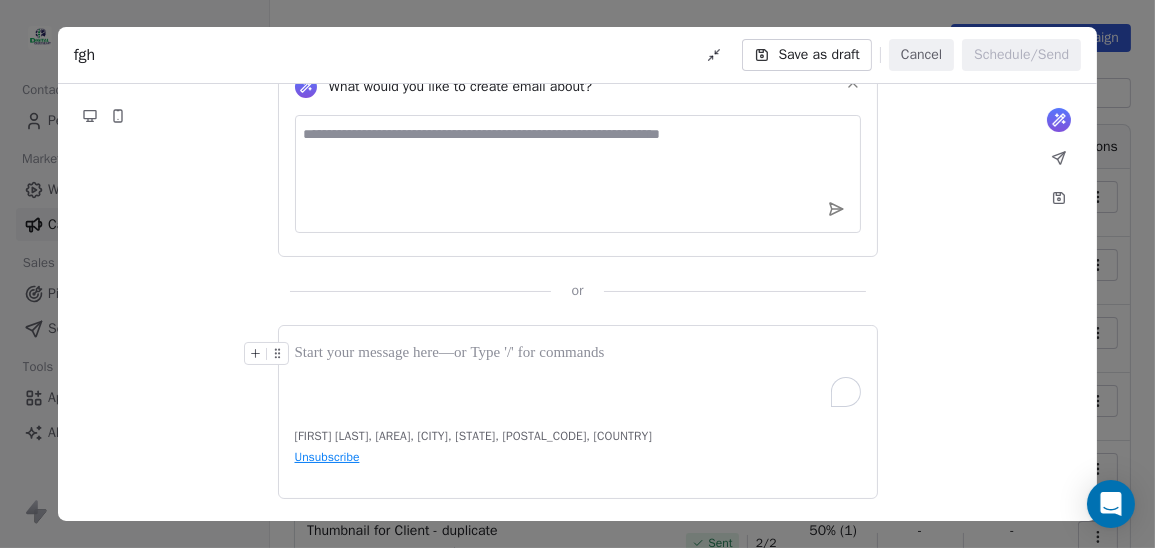 click 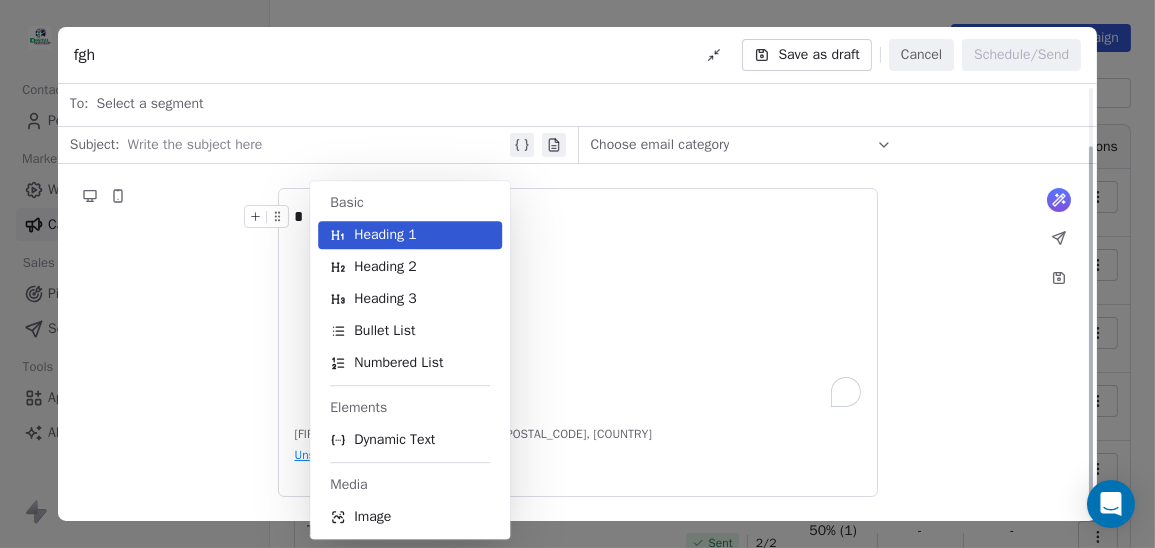 scroll, scrollTop: 0, scrollLeft: 0, axis: both 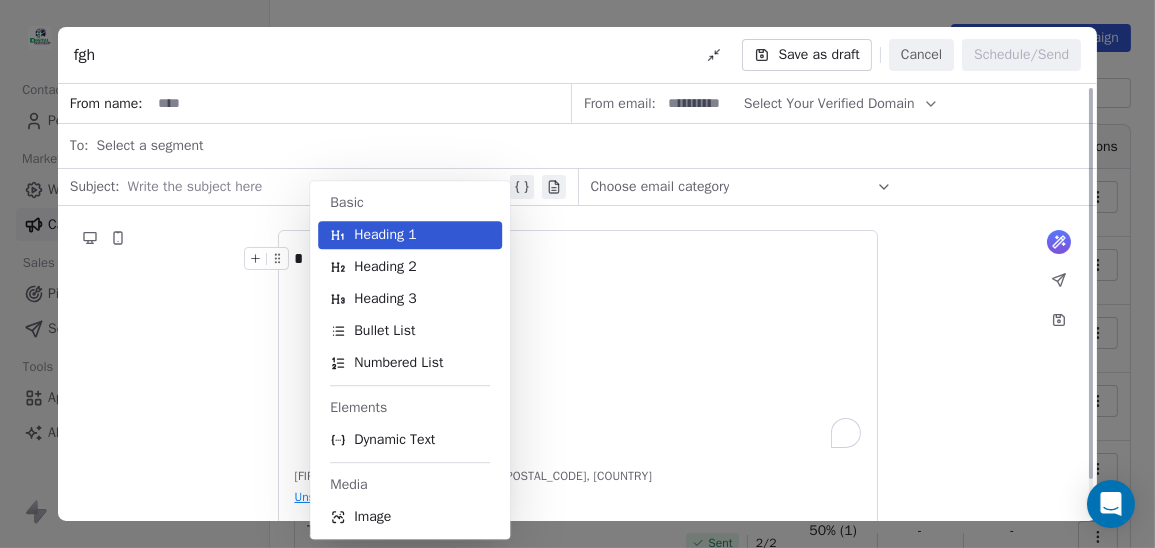 click on "What would you like to create email about? or * [FIRST] [LAST], [AREA], [CITY], [STATE], [POSTAL_CODE], [COUNTRY] Unsubscribe" at bounding box center (578, 384) 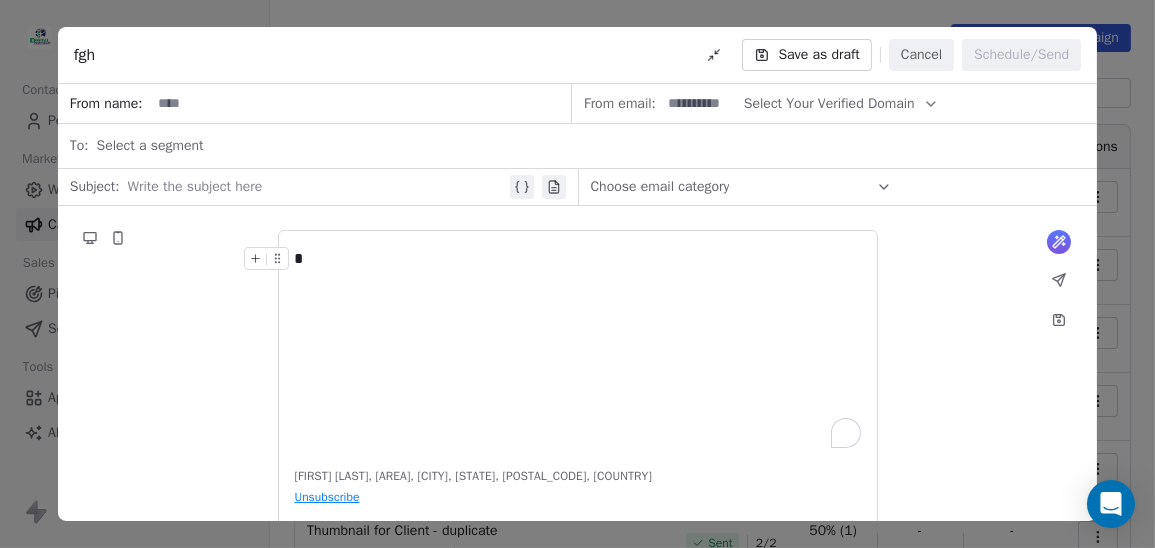 click 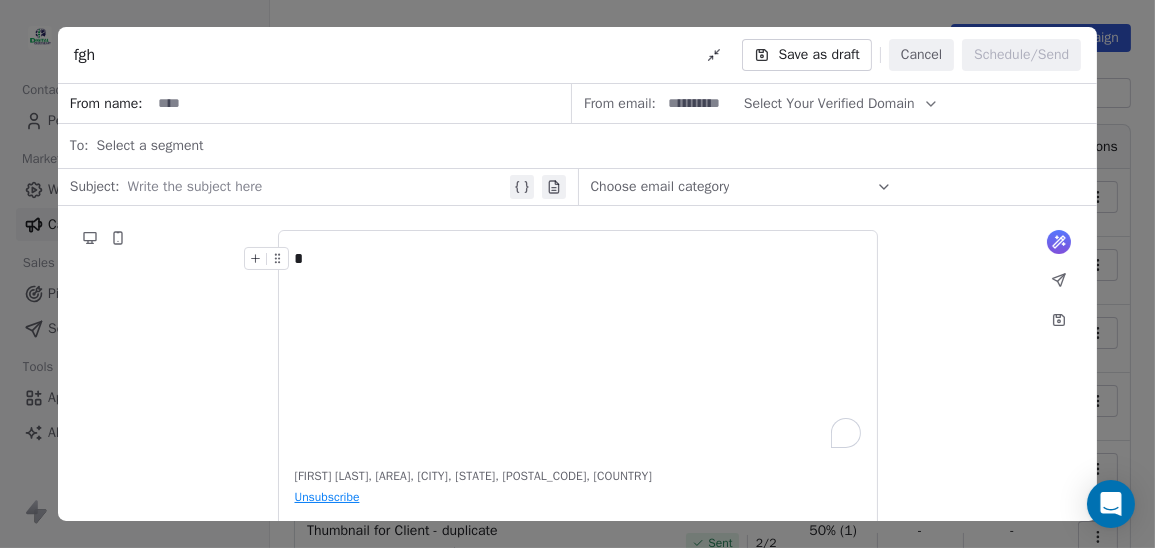 click 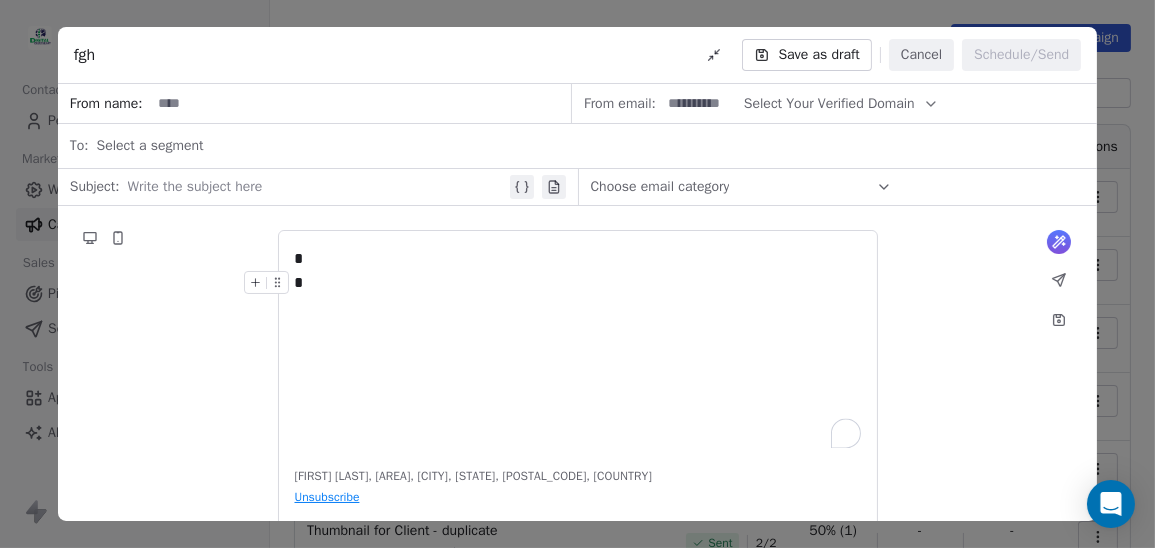 click on "* *" at bounding box center [578, 347] 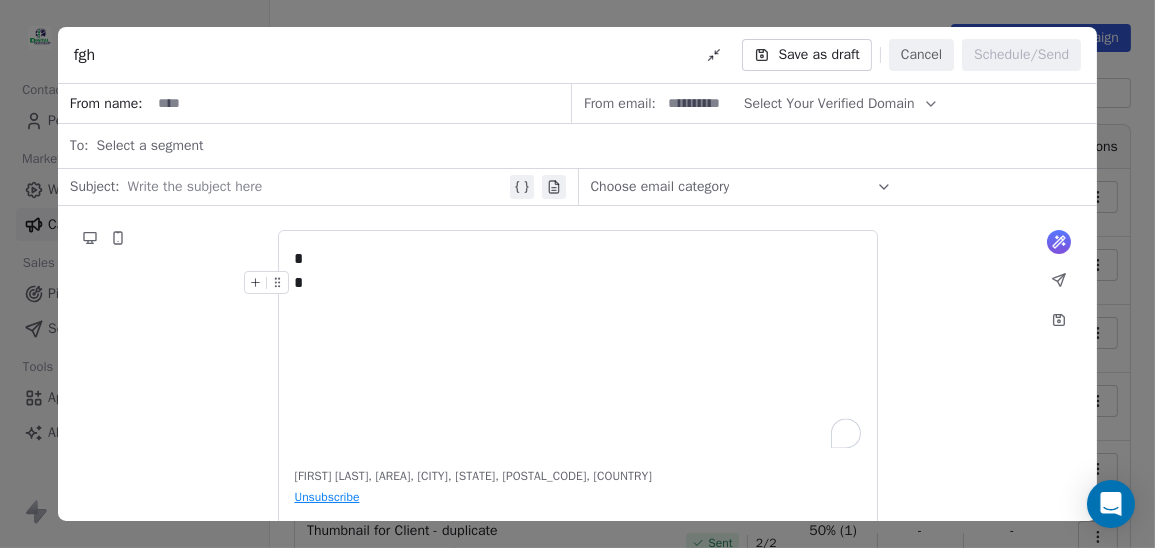 scroll, scrollTop: 30, scrollLeft: 0, axis: vertical 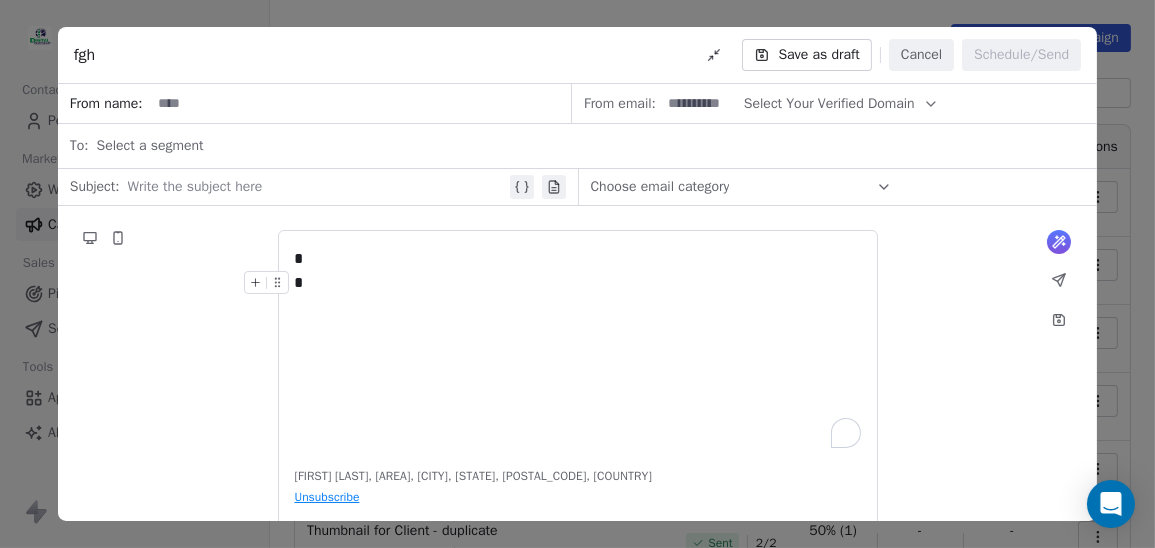 click on "Cancel" at bounding box center [921, 55] 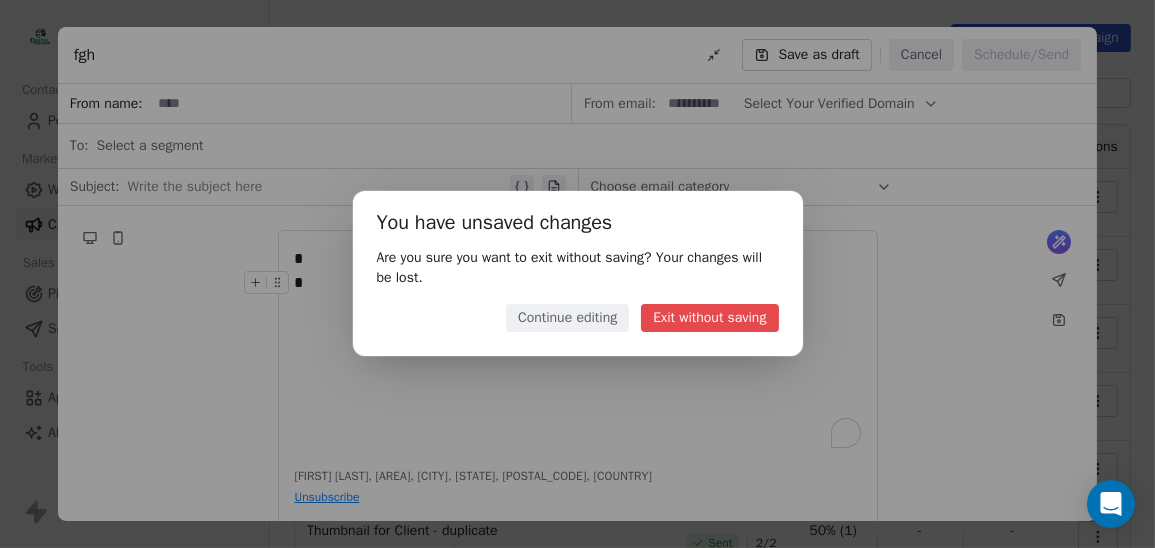 click on "Exit without saving" at bounding box center (709, 318) 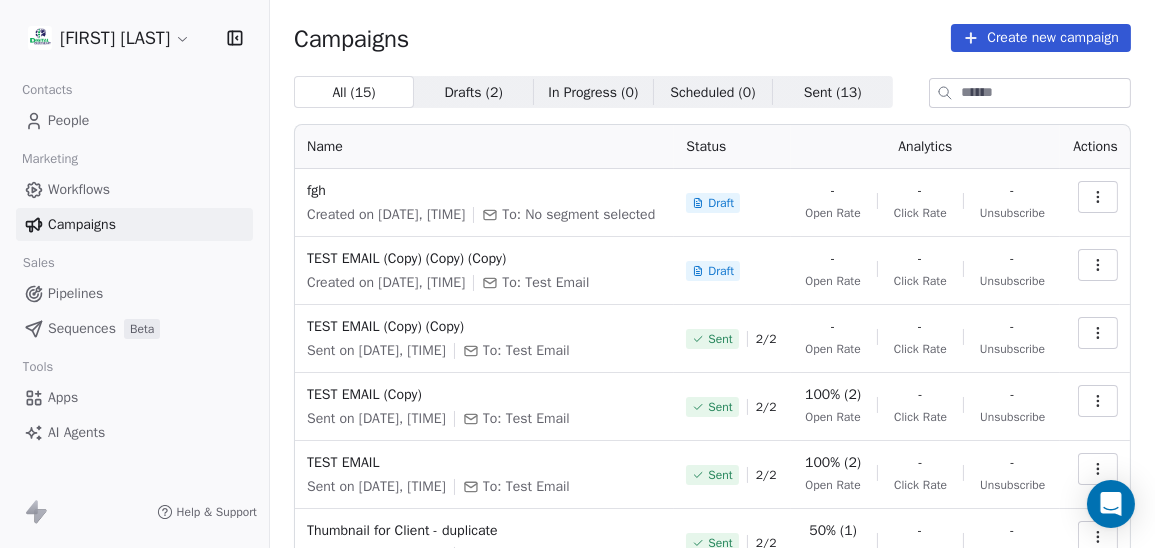 click at bounding box center [1098, 197] 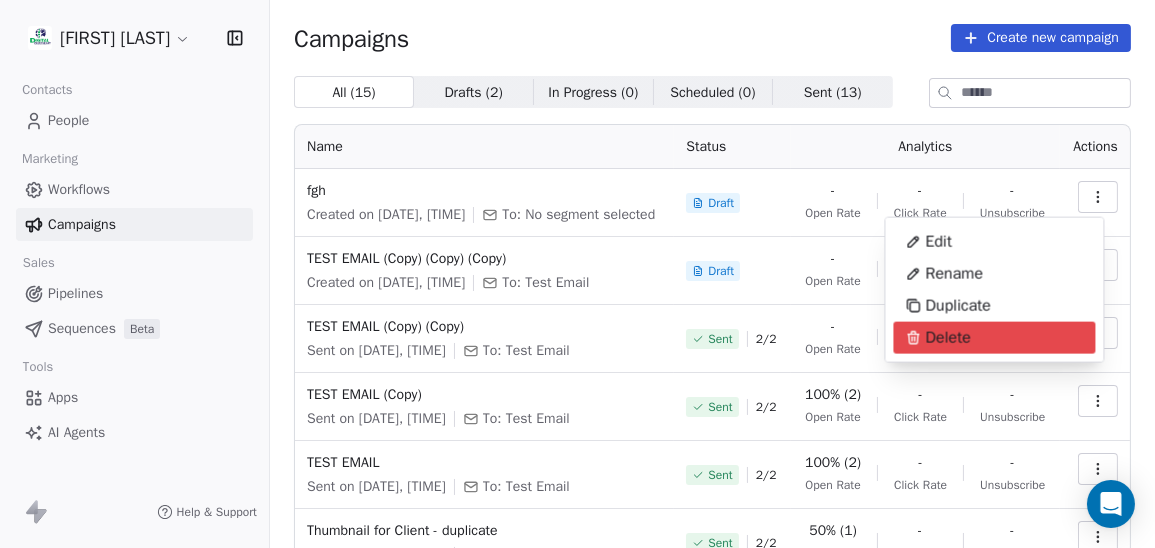 click on "Delete" at bounding box center (994, 338) 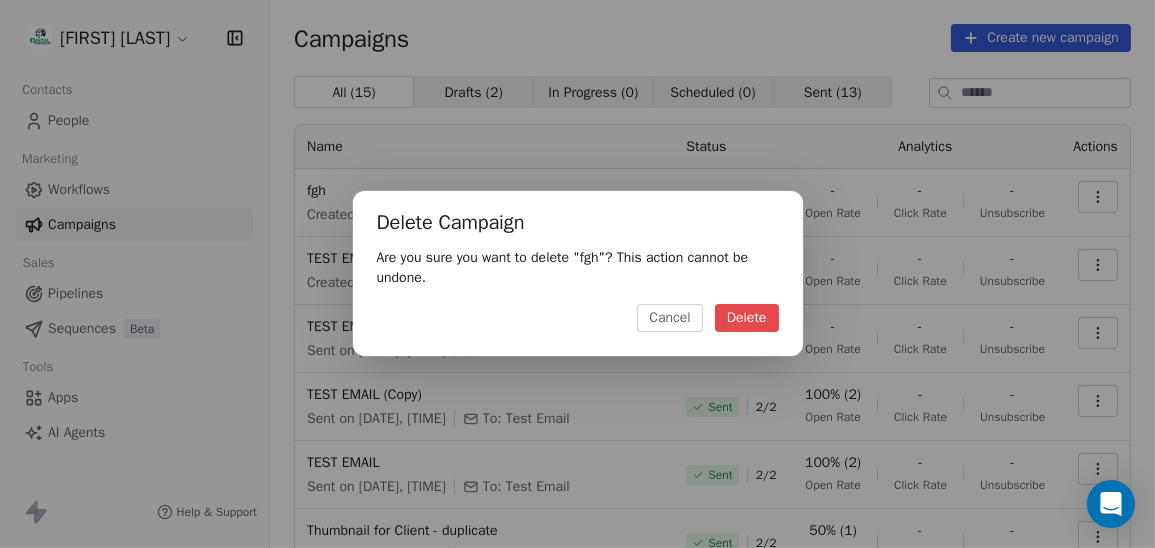 click on "Delete" at bounding box center [747, 318] 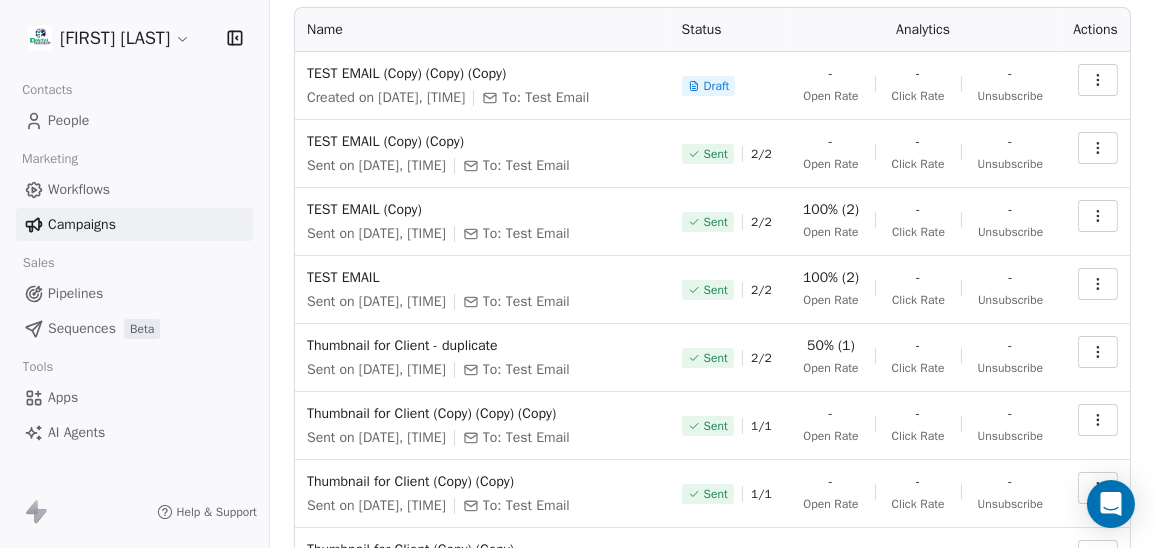 scroll, scrollTop: 181, scrollLeft: 0, axis: vertical 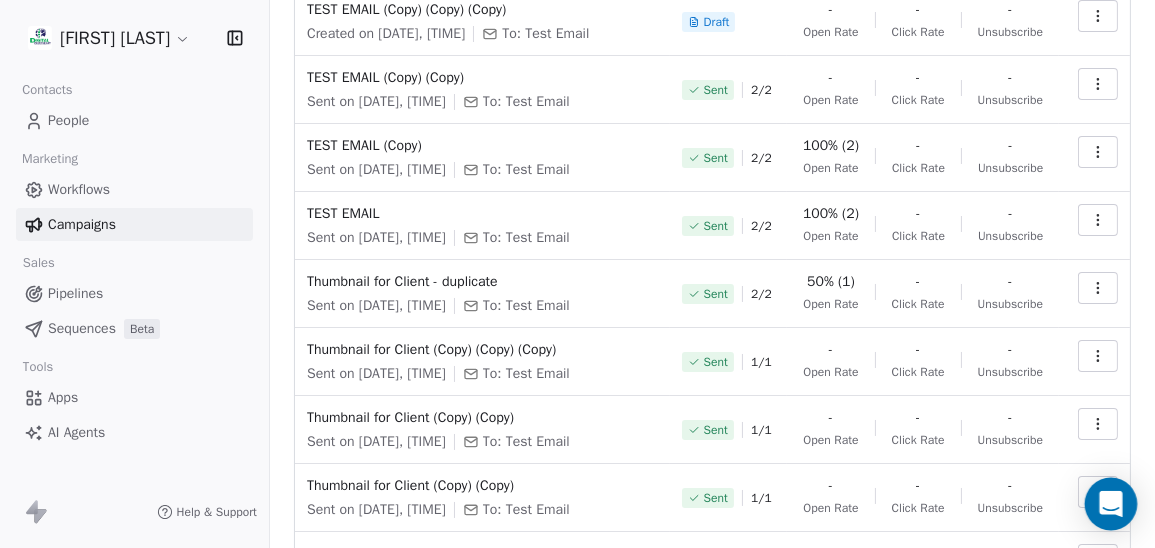 click 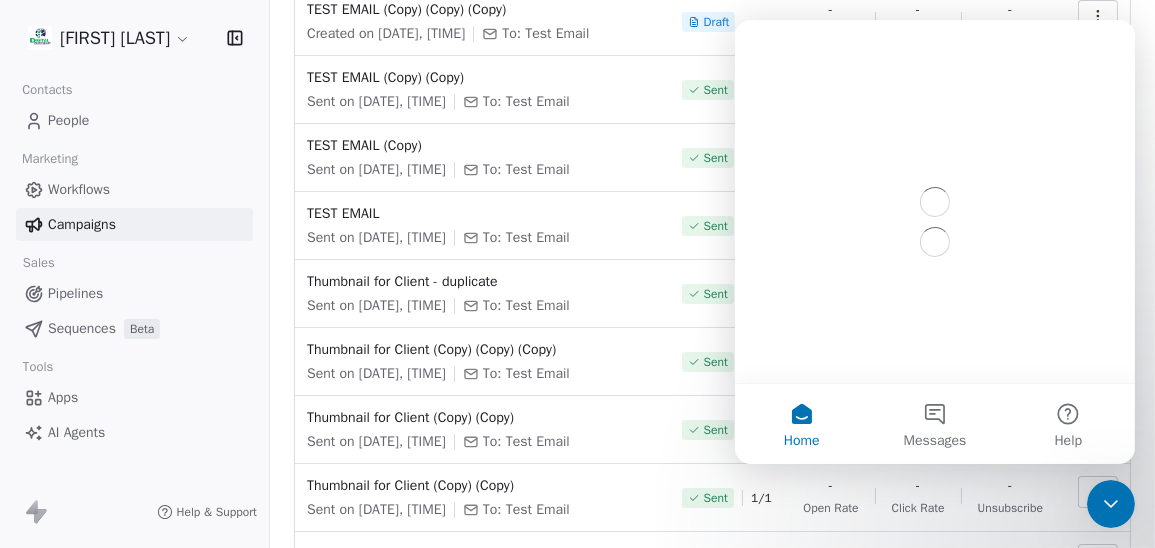 scroll, scrollTop: 0, scrollLeft: 0, axis: both 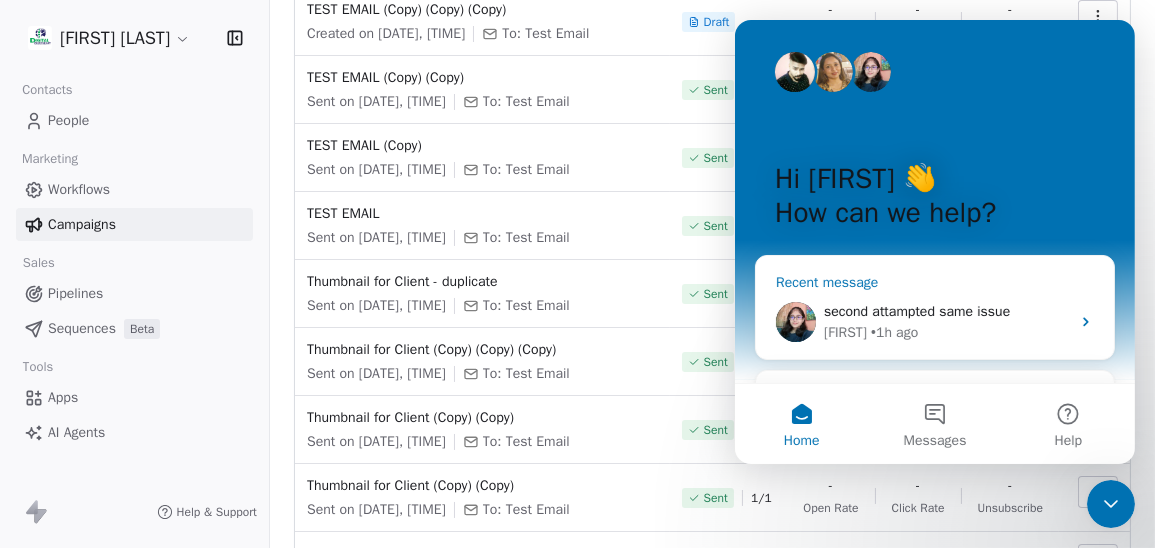 click on "second attampted same issue" at bounding box center [916, 311] 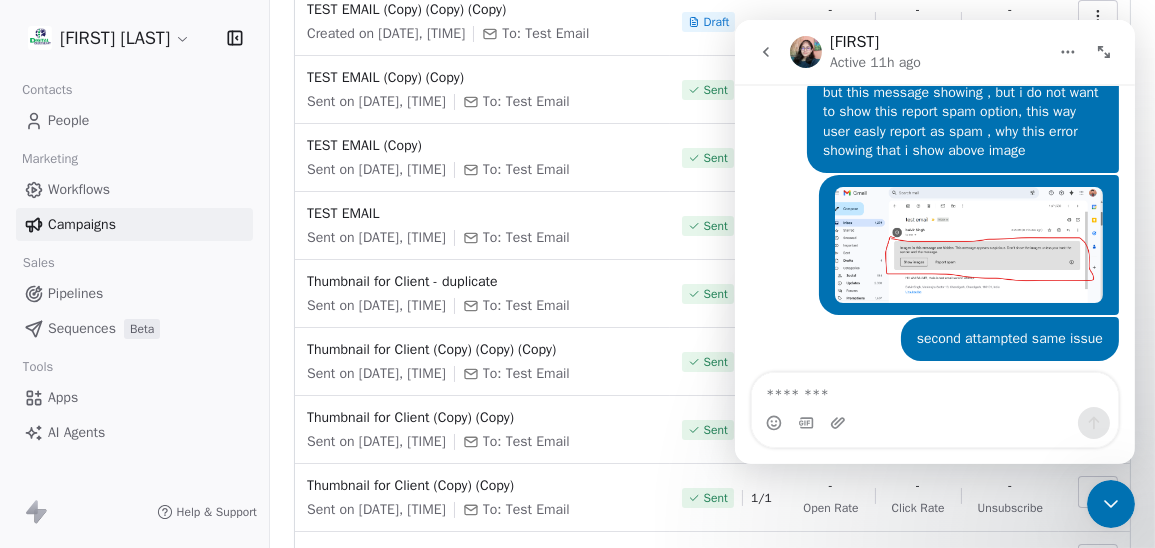 scroll, scrollTop: 3999, scrollLeft: 0, axis: vertical 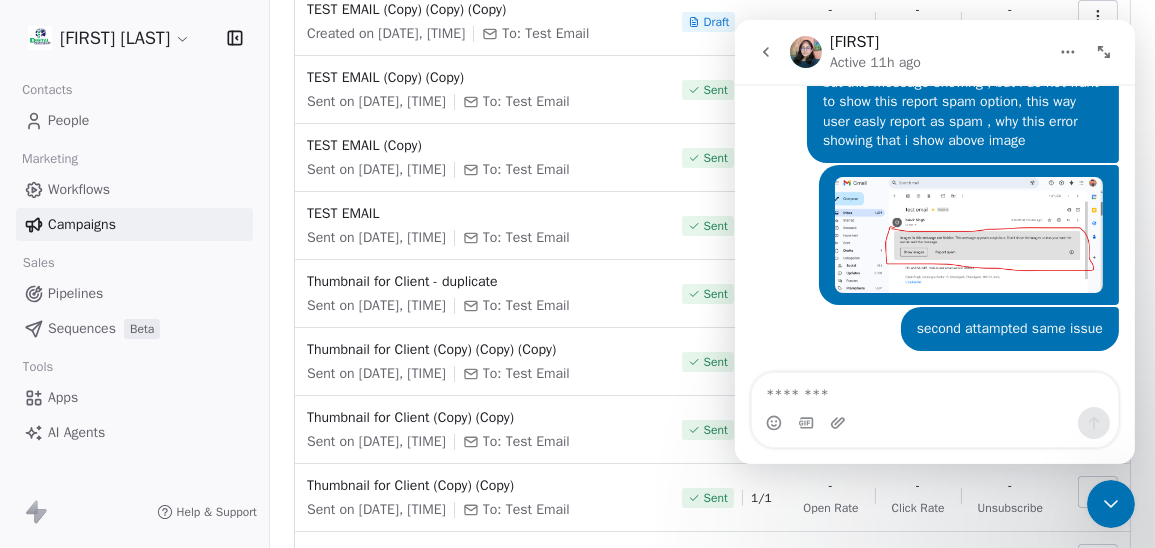 click 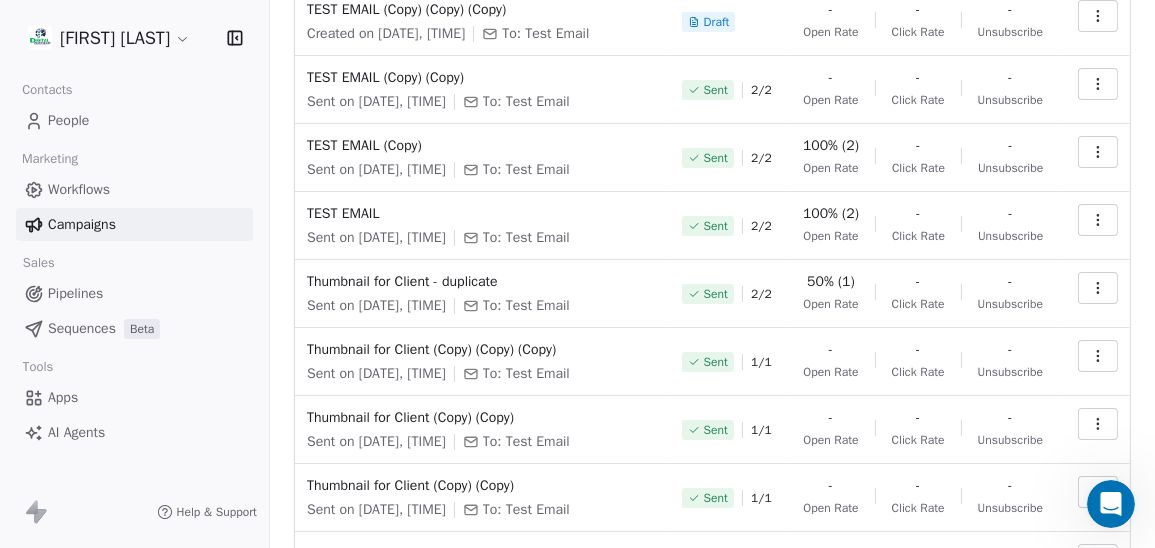 scroll, scrollTop: 0, scrollLeft: 0, axis: both 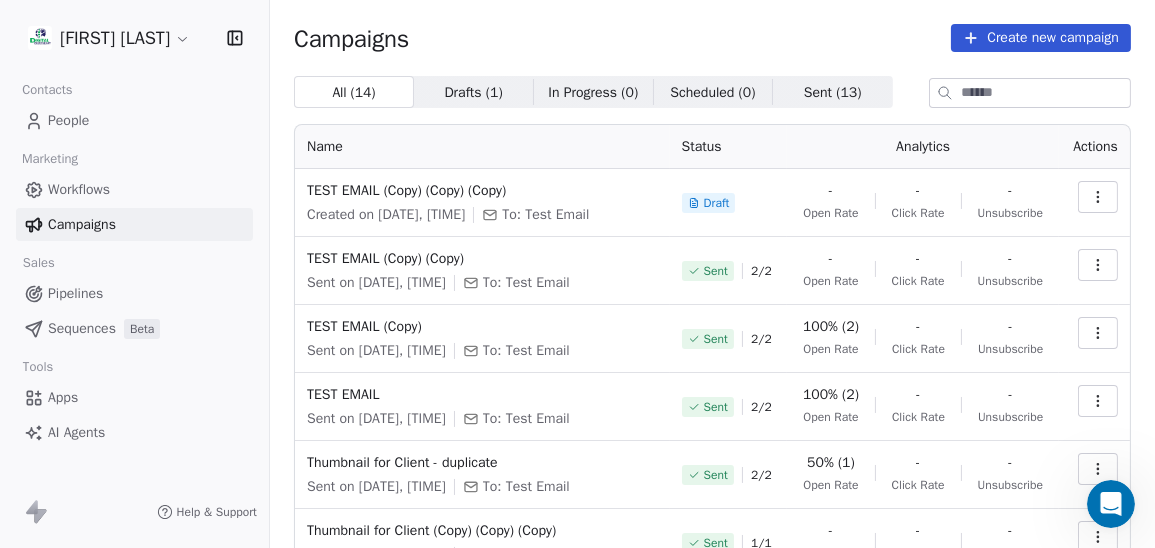 click on "People" at bounding box center [134, 120] 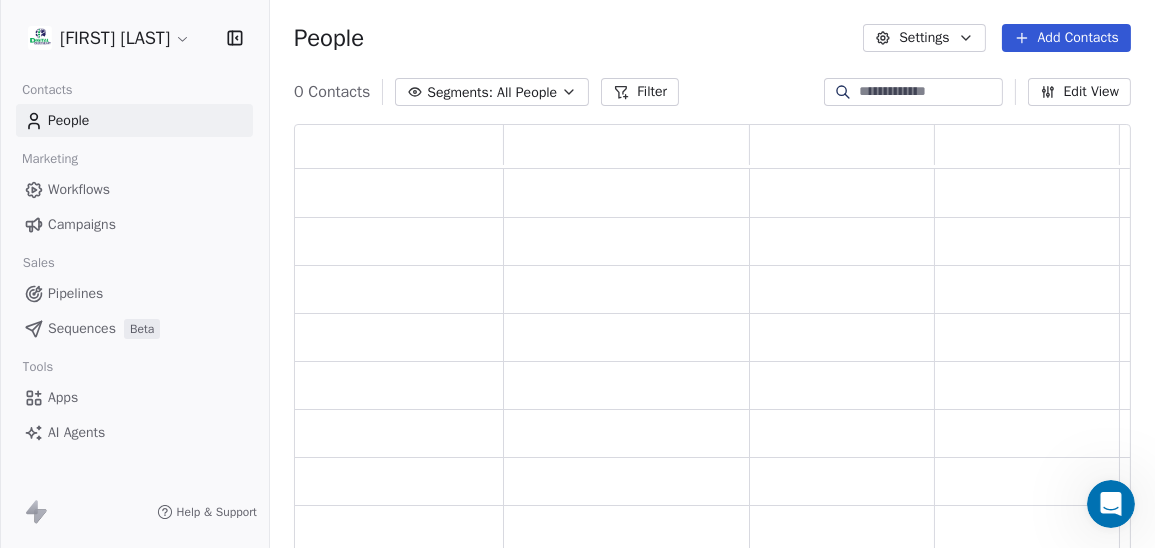scroll, scrollTop: 15, scrollLeft: 15, axis: both 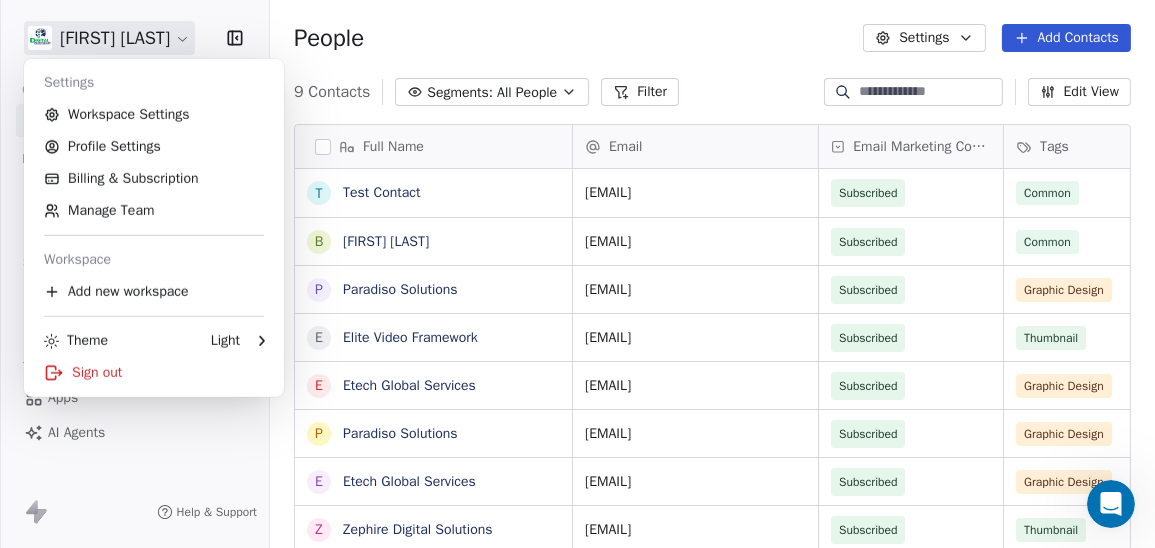 click on "Balvir Singh Contacts People Marketing Workflows Campaigns Sales Pipelines Sequences Beta Tools Apps AI Agents Help & Support People Settings  Add Contacts 9 Contacts Segments: All People Filter  Edit View Tag Add to Sequence Export Full Name T Test Contact B [FIRST] [LAST] P Paradiso Solutions E Elite Video Framework E Etech Global Services P Paradiso Solutions E Etech Global Services Z Zephire Digital Solutions N Nexxus Signs & Printing Email Email Marketing Consent Tags Phone Number Address Created Date IST [EMAIL] Subscribed Common [DATE] [TIME] [EMAIL] Subscribed Common [DATE] [TIME] [EMAIL] Subscribed Graphic Design [PHONE] [DATE] [TIME] [EMAIL] Subscribed Thumbnail [PHONE] [DATE] [TIME] [EMAIL] Subscribed Graphic Design [DATE] [TIME] [EMAIL] Subscribed Graphic Design [PHONE] [DATE] [TIME] [EMAIL] Subscribed Graphic Design" at bounding box center (577, 287) 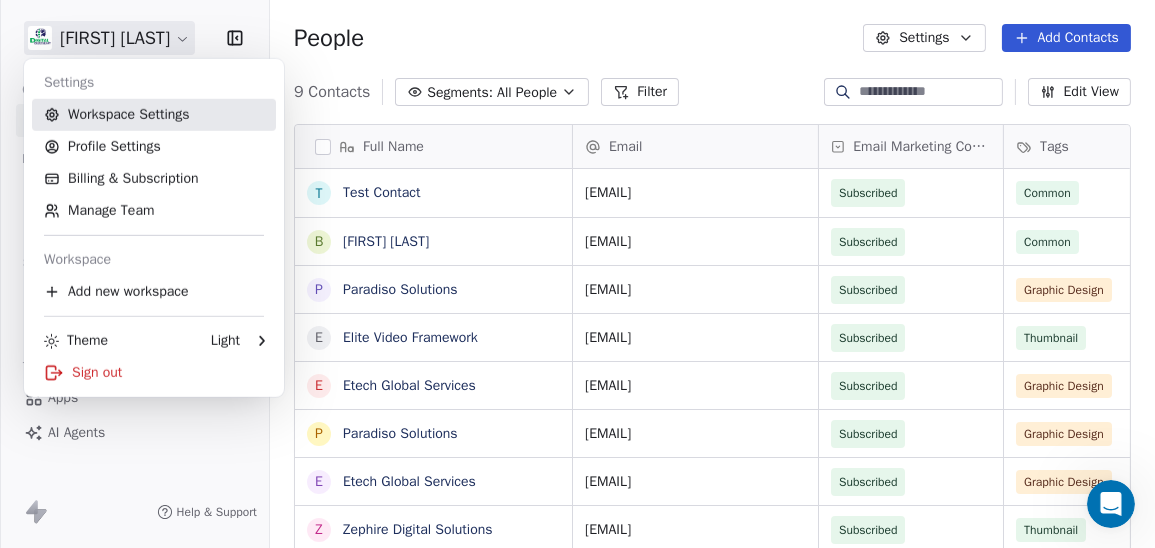 click on "Workspace Settings" at bounding box center [154, 115] 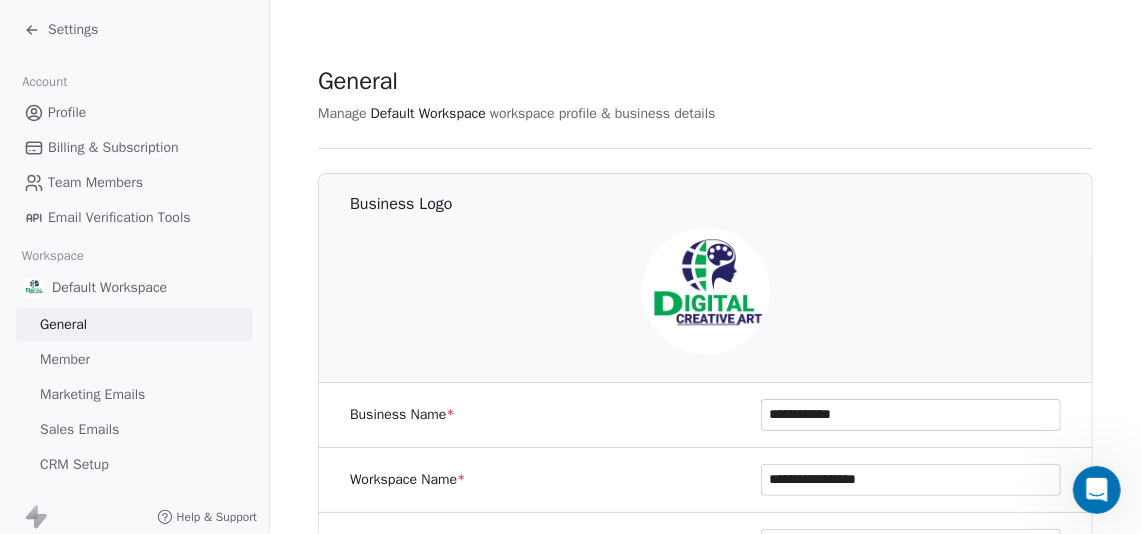 scroll, scrollTop: 4013, scrollLeft: 0, axis: vertical 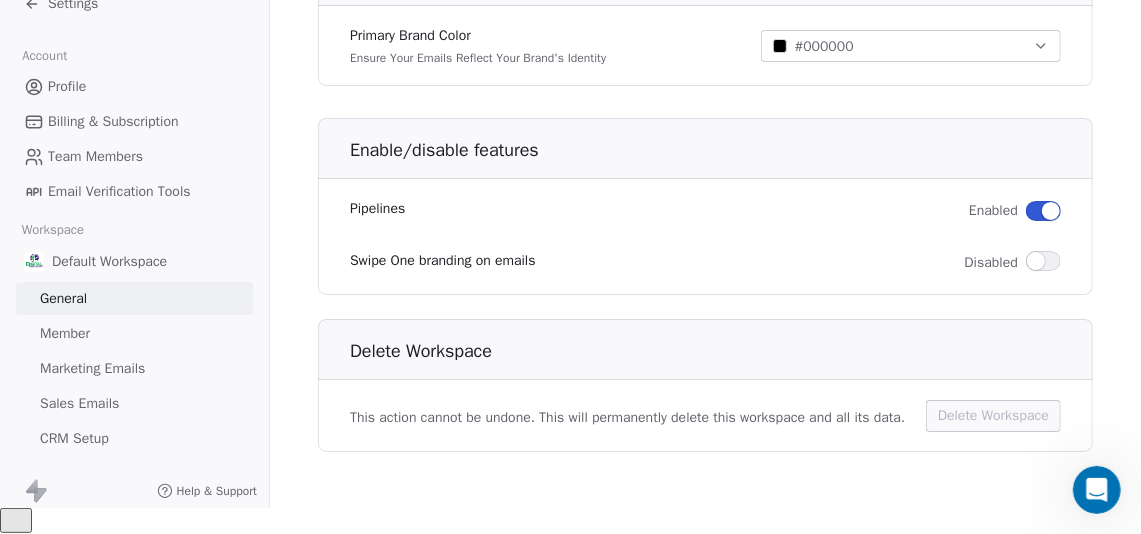 click at bounding box center (1043, 261) 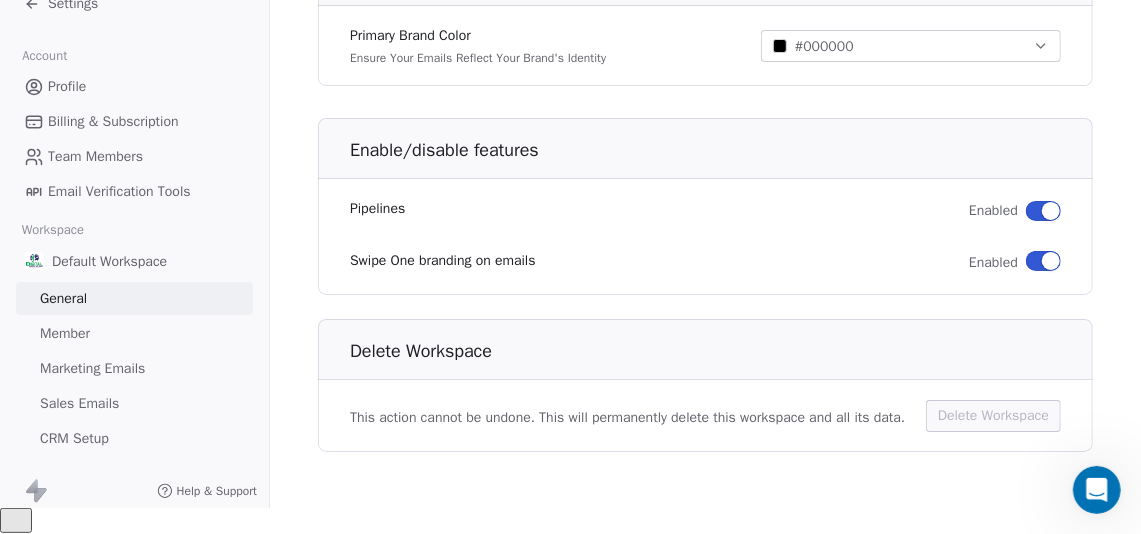 click at bounding box center (1051, 261) 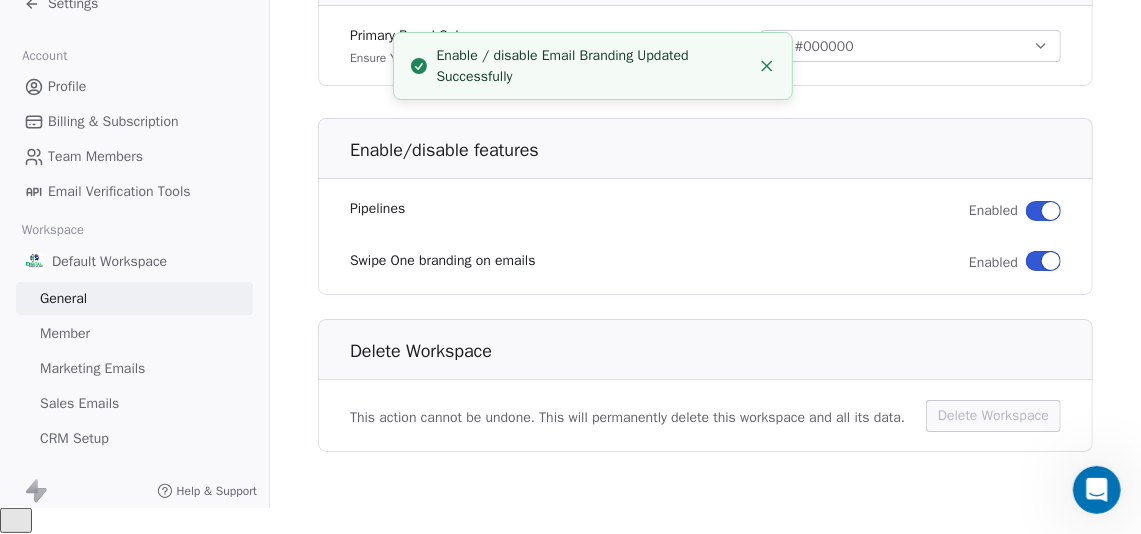 click at bounding box center [1043, 261] 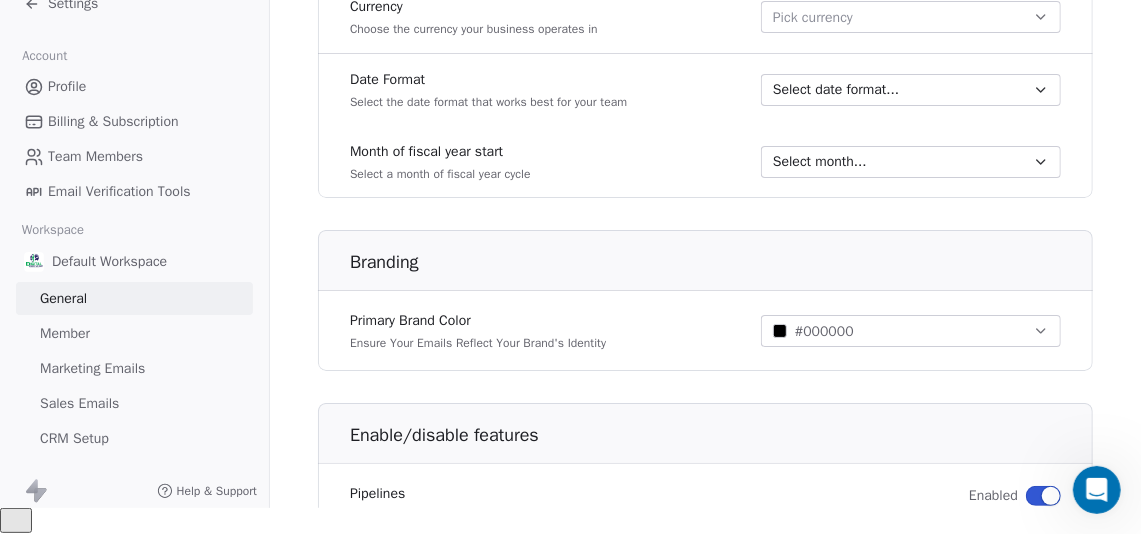 scroll, scrollTop: 966, scrollLeft: 0, axis: vertical 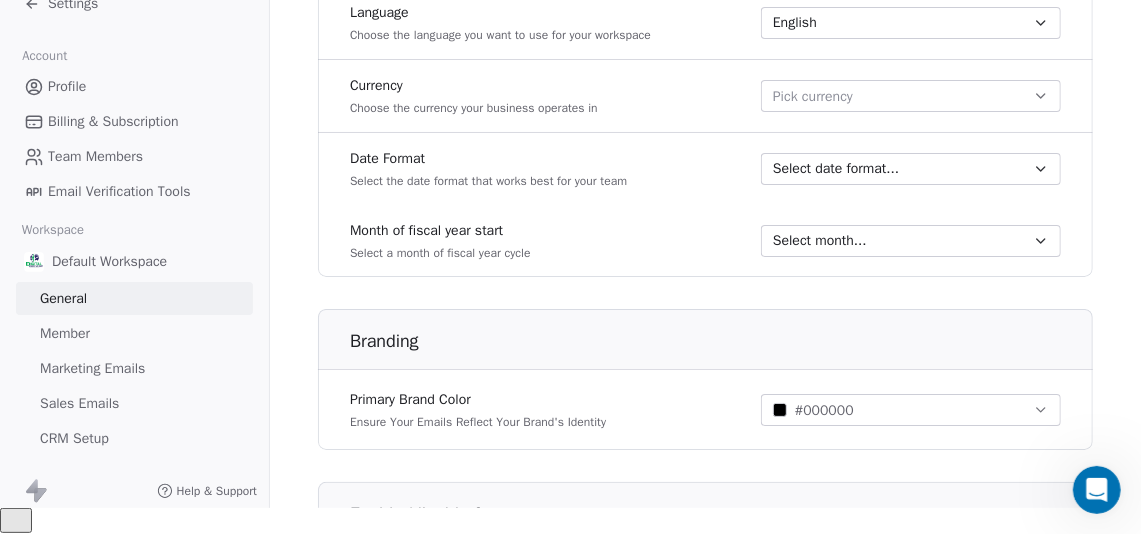 click 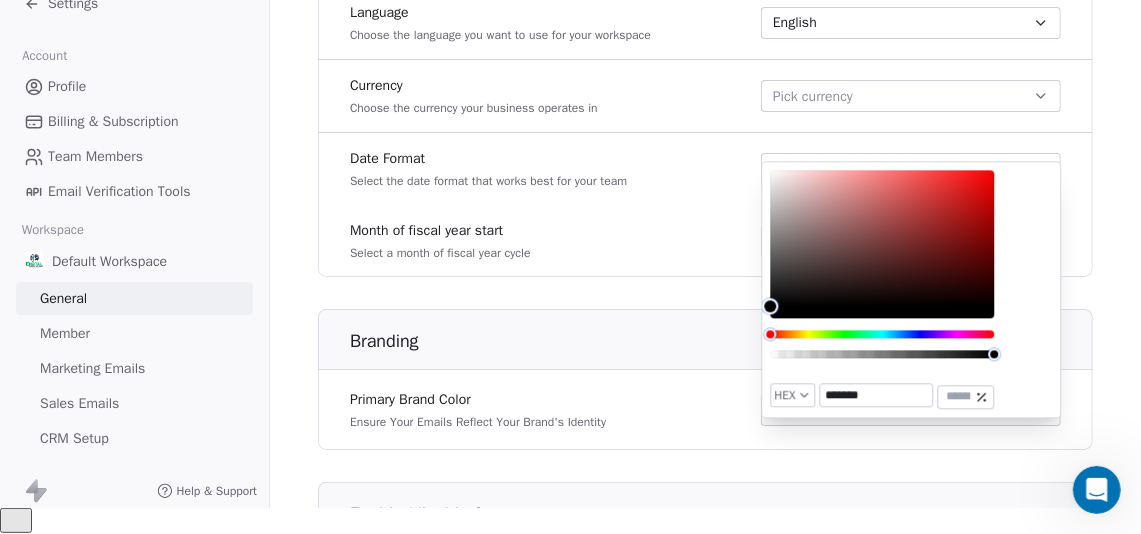 click on "HEX ******* ***" at bounding box center [911, 289] 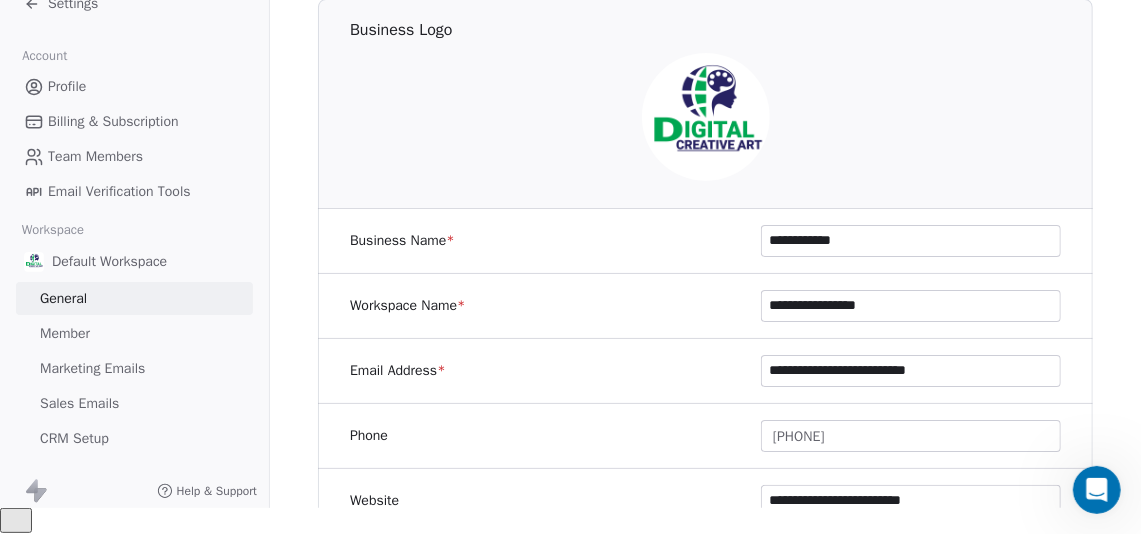scroll, scrollTop: 0, scrollLeft: 0, axis: both 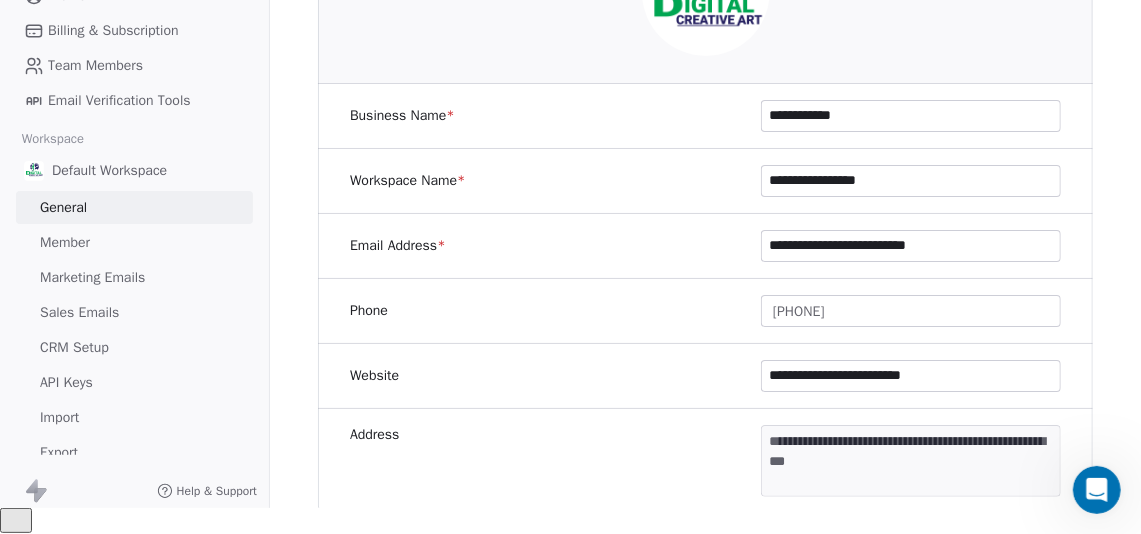 click on "Sales Emails" at bounding box center [79, 312] 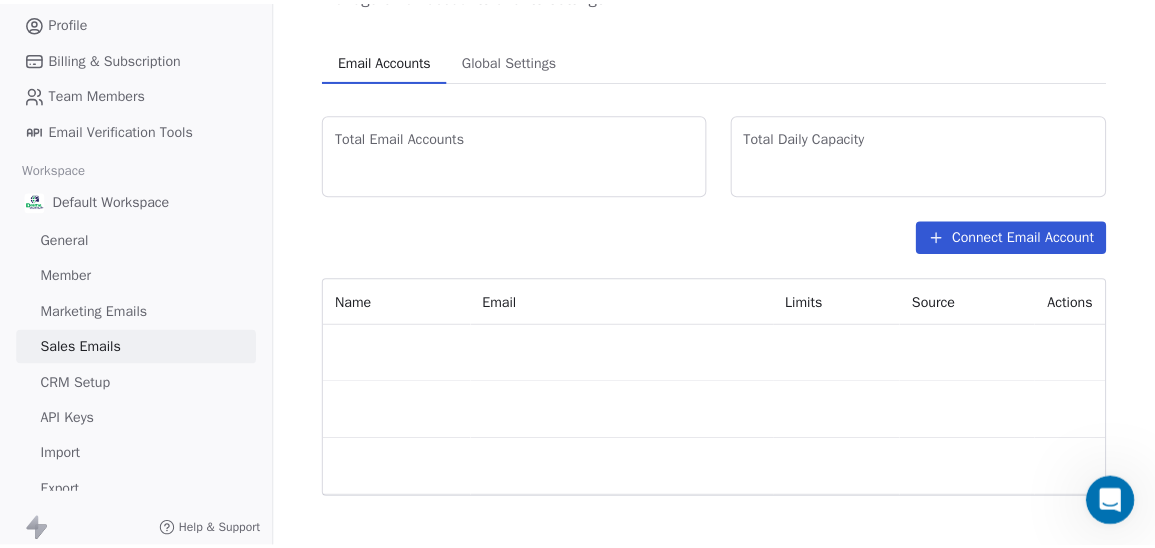 scroll, scrollTop: 67, scrollLeft: 0, axis: vertical 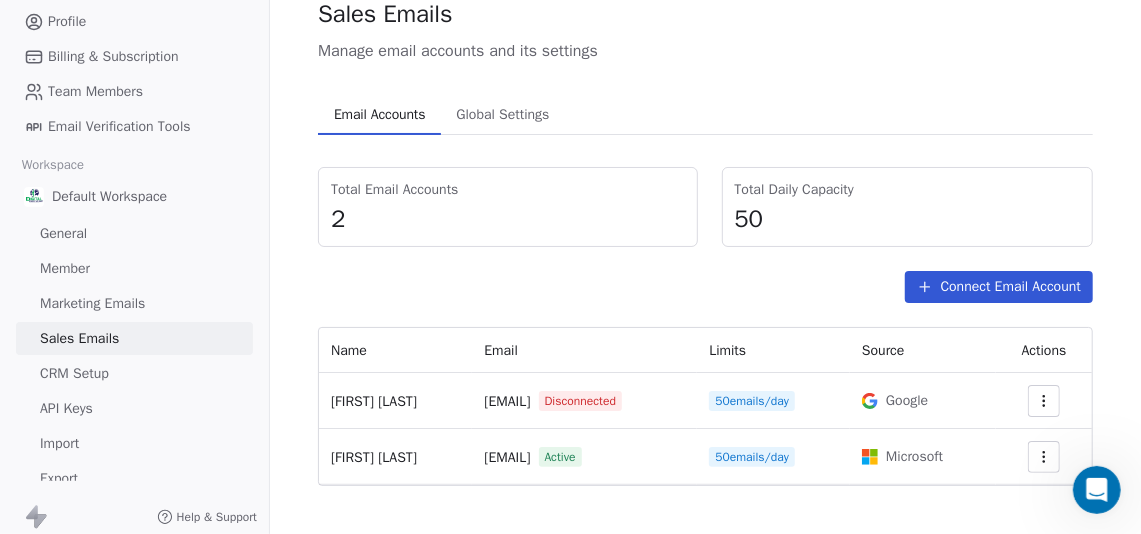 click 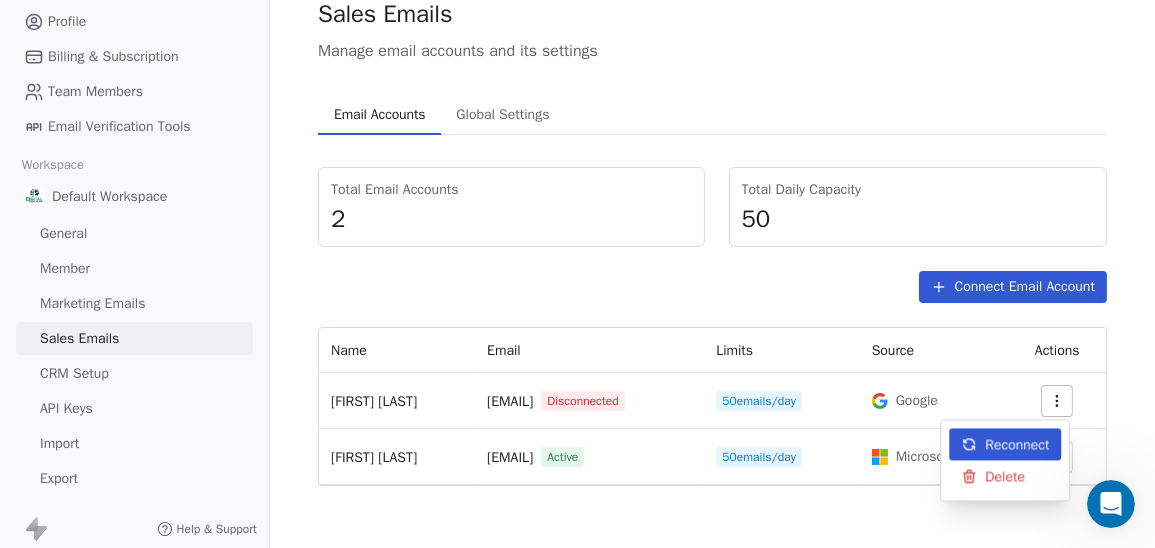 scroll, scrollTop: 3999, scrollLeft: 0, axis: vertical 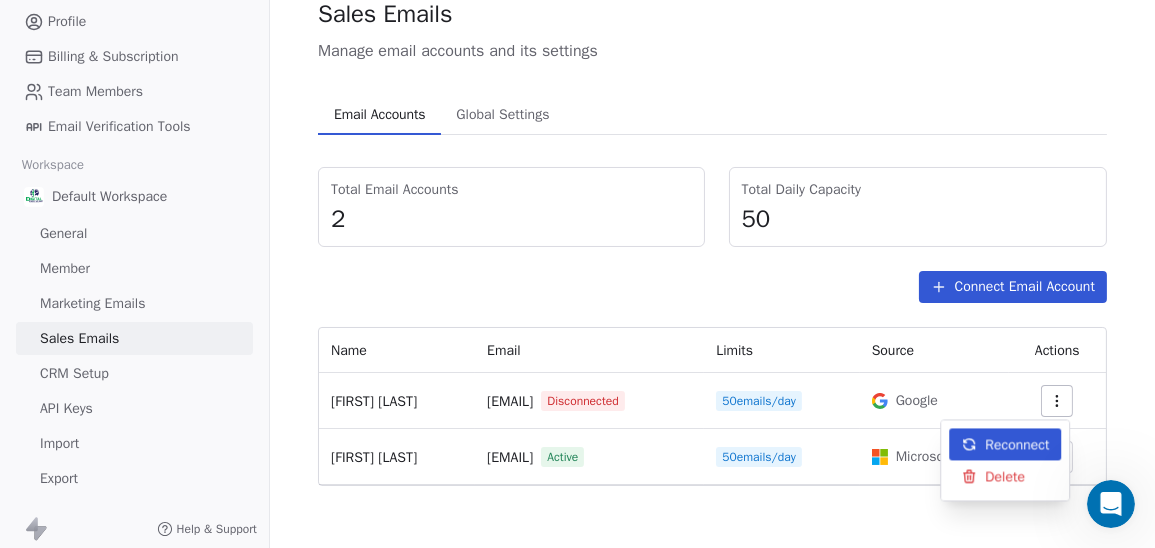 click on "Reconnect" at bounding box center [1017, 444] 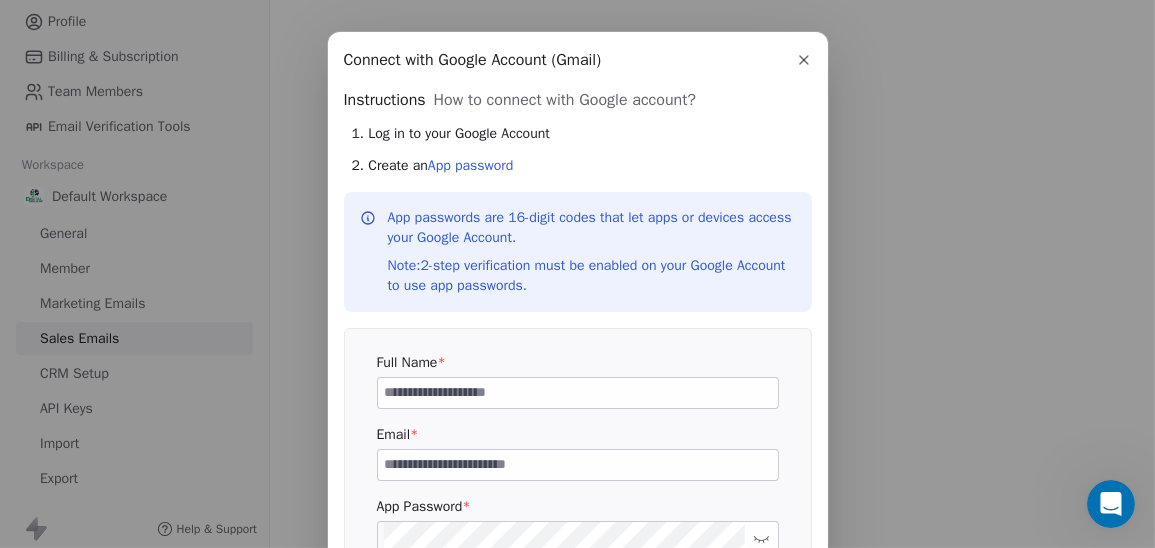 scroll, scrollTop: 0, scrollLeft: 0, axis: both 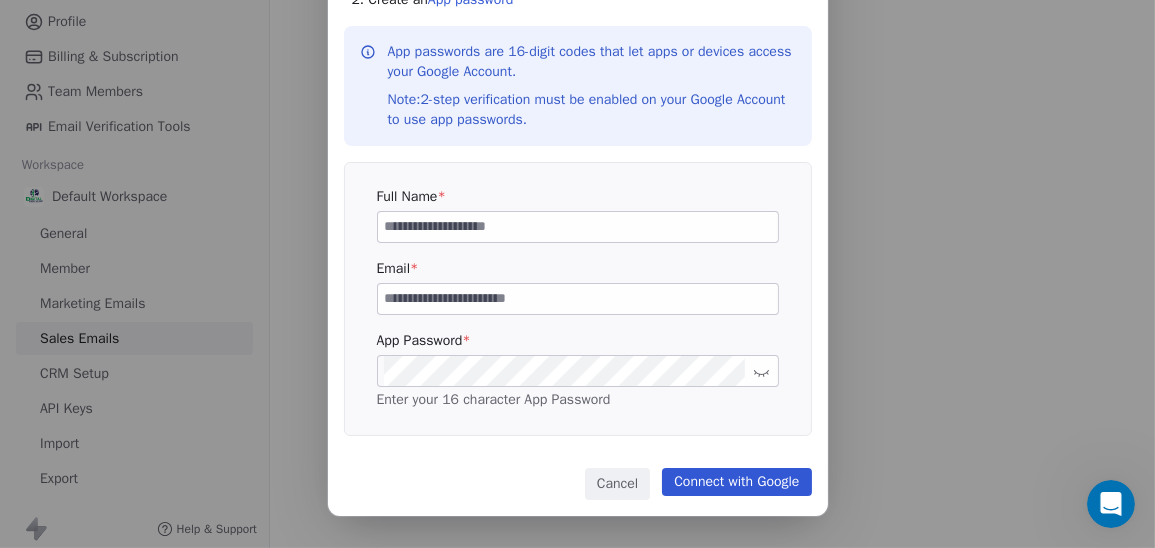 click on "Cancel" at bounding box center [617, 484] 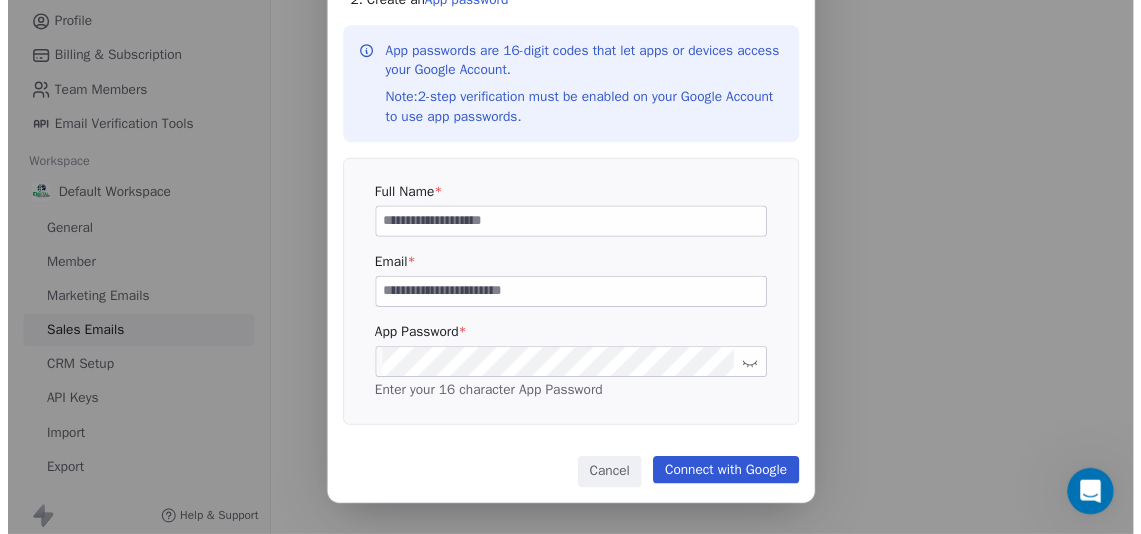 scroll, scrollTop: 4013, scrollLeft: 0, axis: vertical 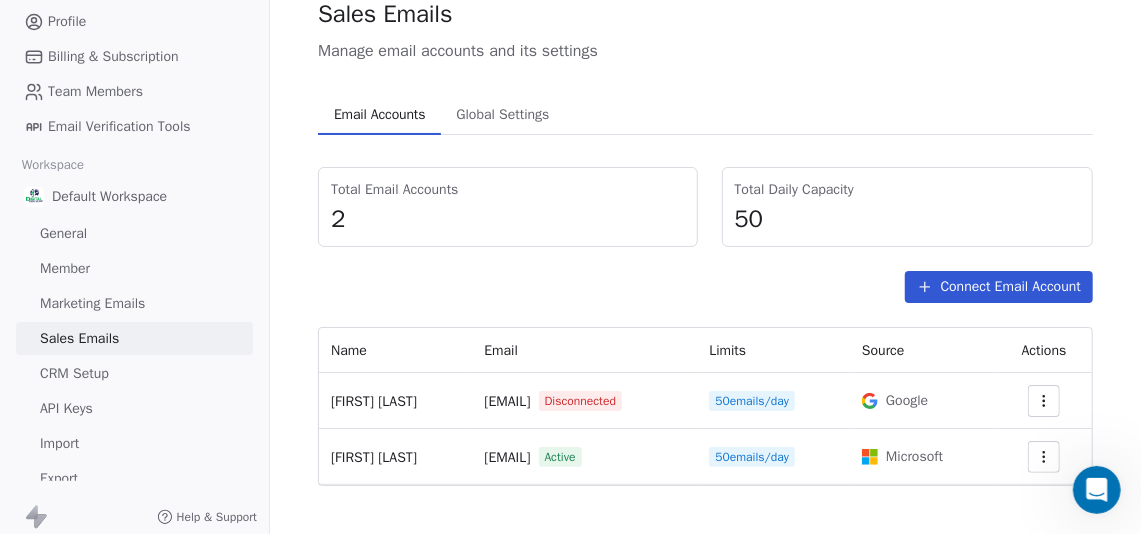 drag, startPoint x: 792, startPoint y: 399, endPoint x: 563, endPoint y: 389, distance: 229.21823 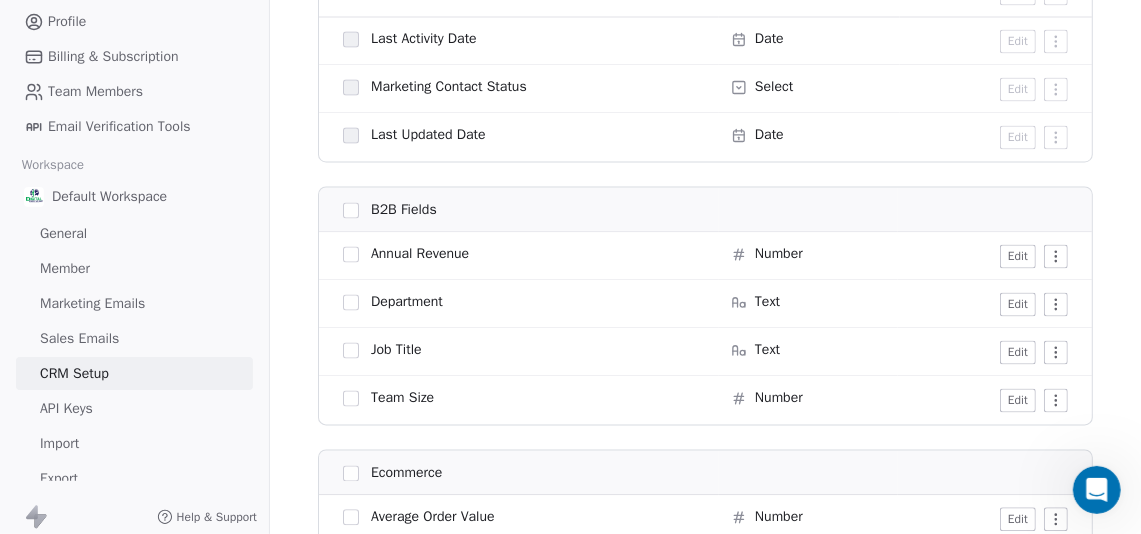 scroll, scrollTop: 1788, scrollLeft: 0, axis: vertical 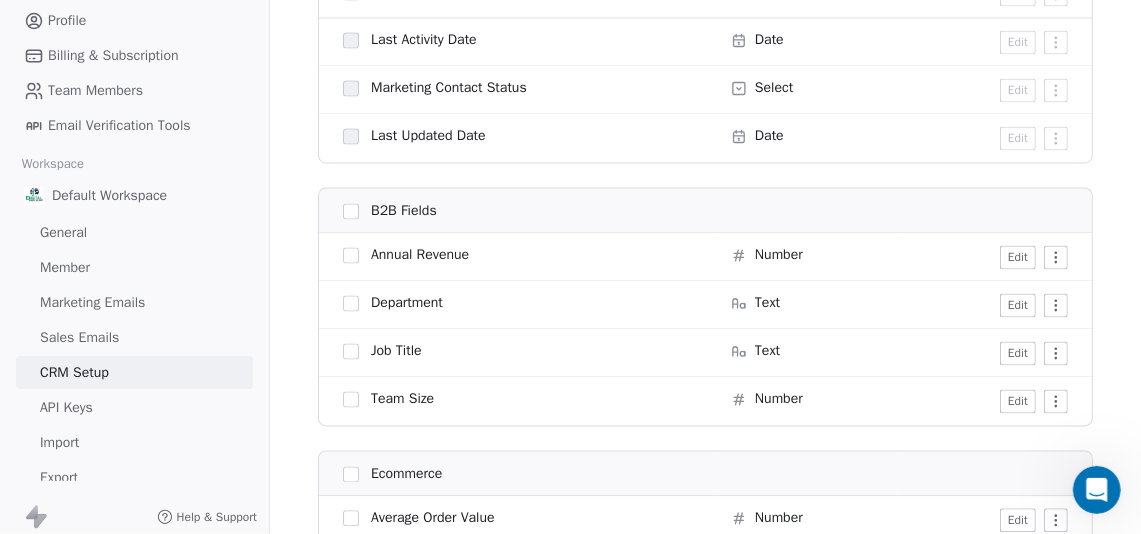 click on "Import" at bounding box center [134, 442] 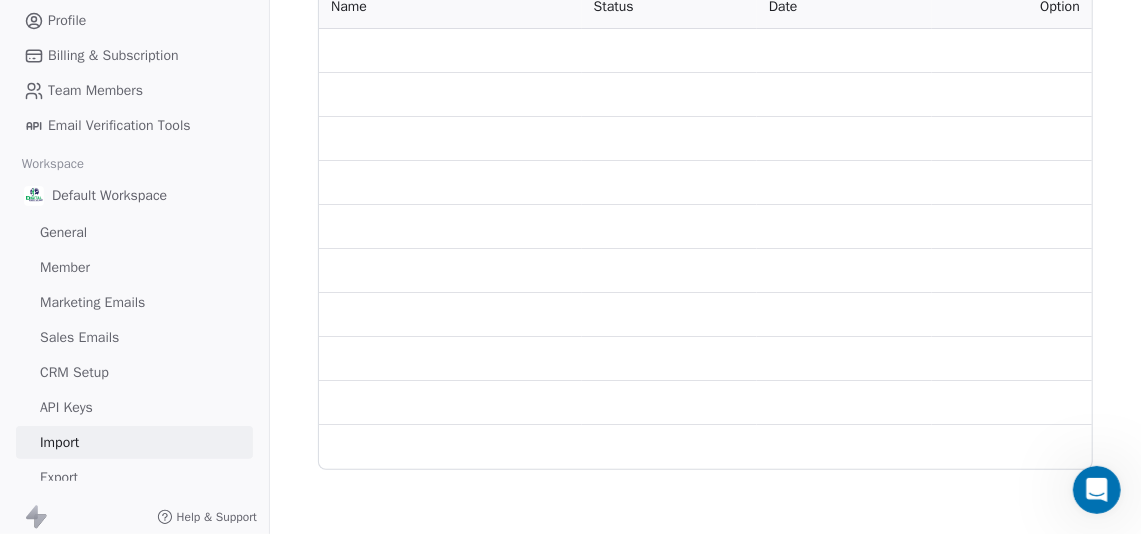 scroll, scrollTop: 0, scrollLeft: 0, axis: both 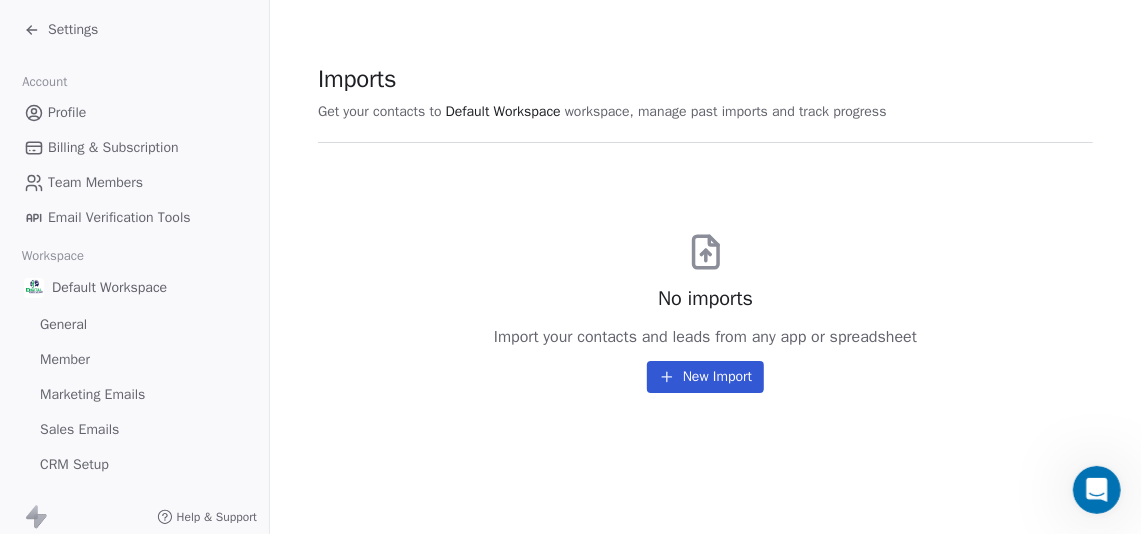 click on "Profile" at bounding box center [134, 112] 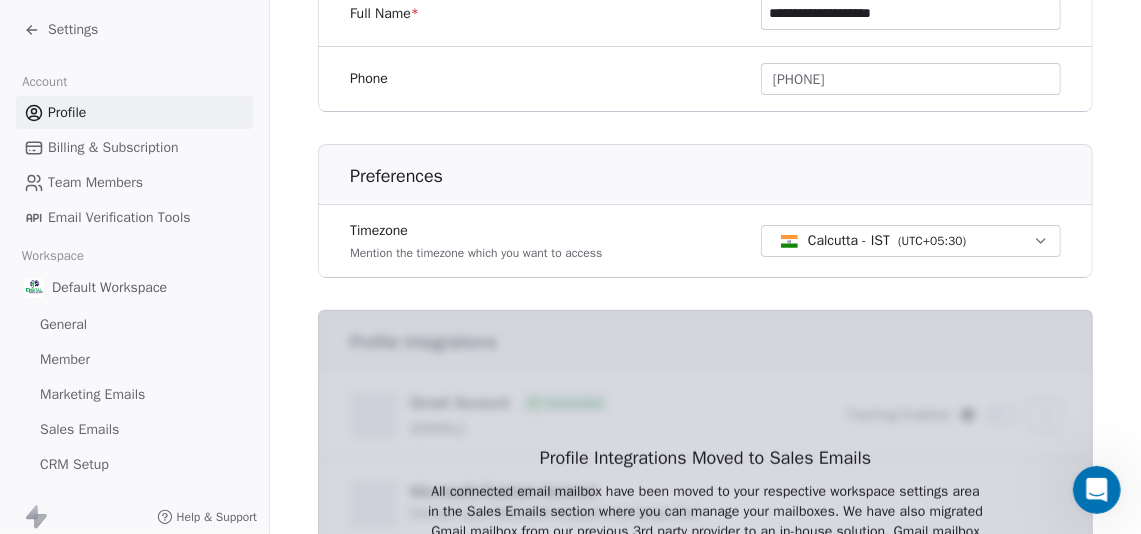 scroll, scrollTop: 807, scrollLeft: 0, axis: vertical 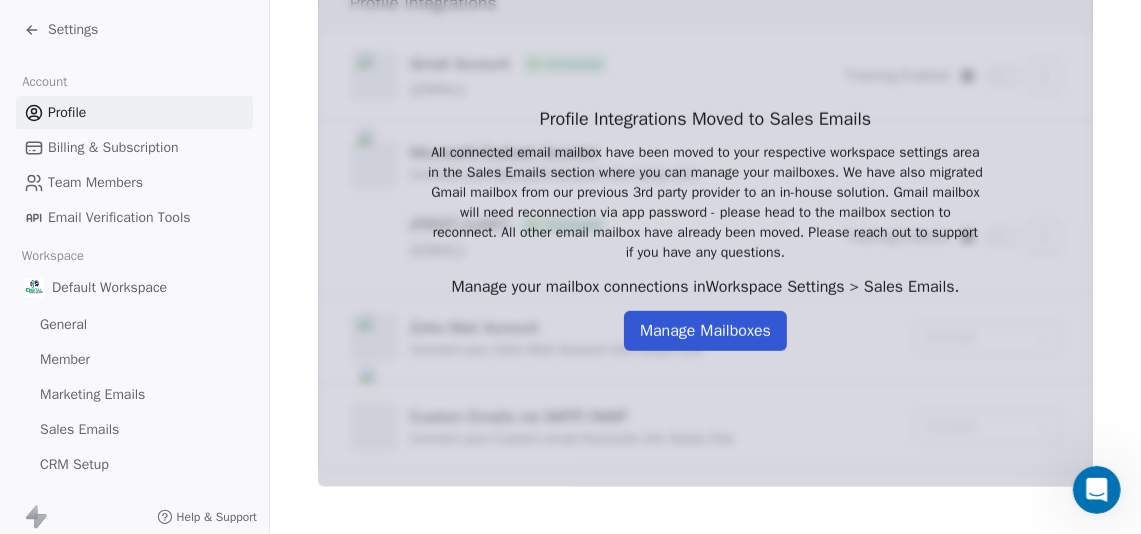 click on "Manage Mailboxes" at bounding box center (705, 331) 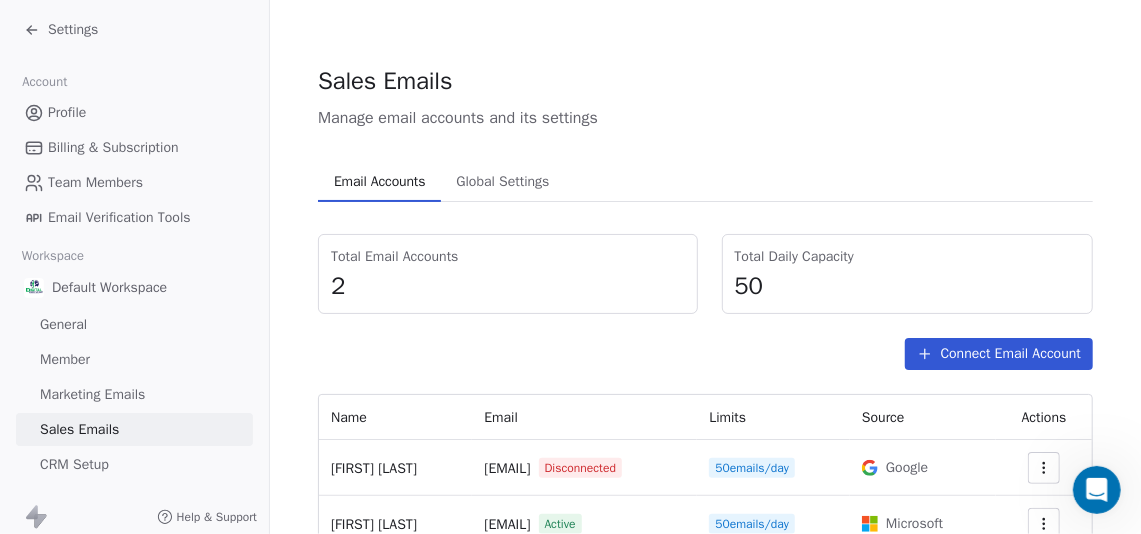 scroll, scrollTop: 67, scrollLeft: 0, axis: vertical 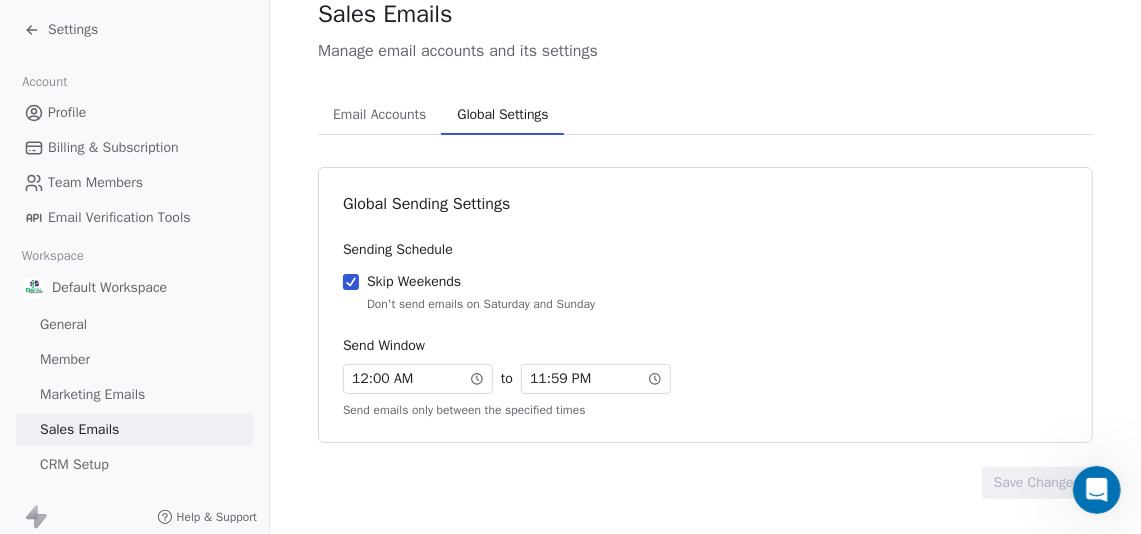 click on "Global Settings" at bounding box center (502, 115) 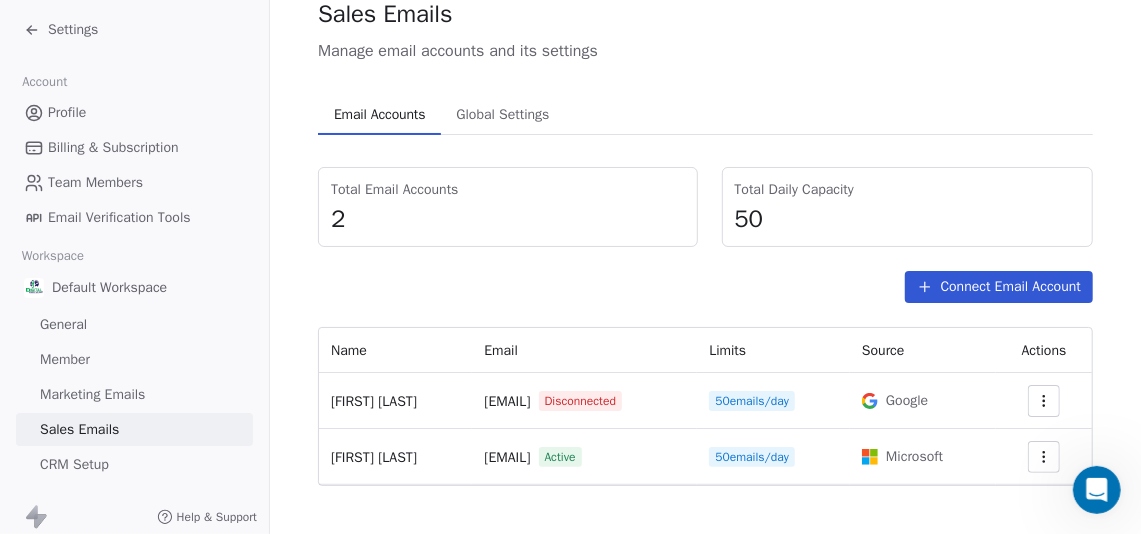 click on "Email Accounts" at bounding box center (379, 115) 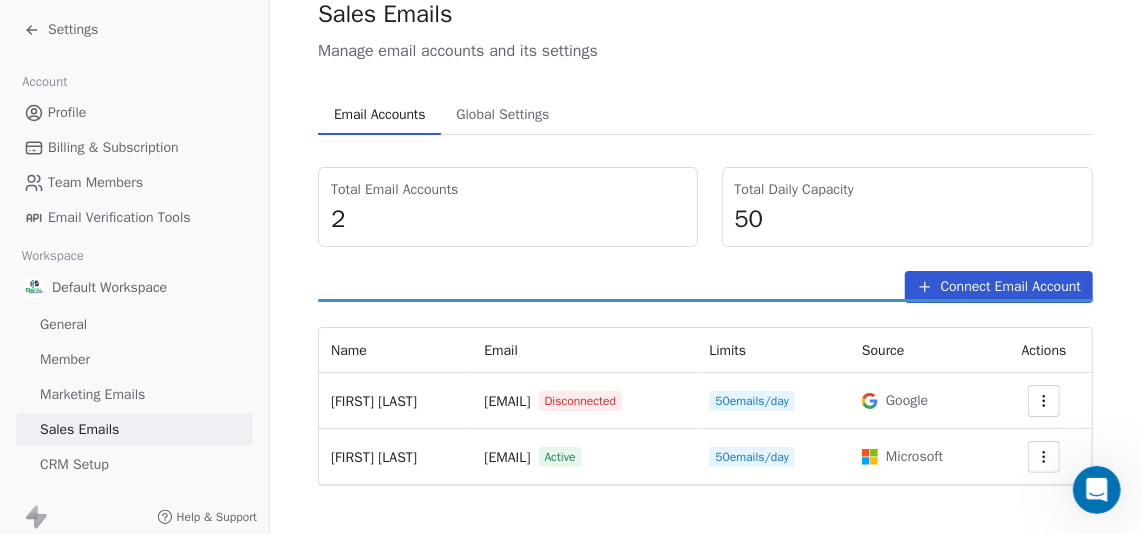click on "2" at bounding box center [508, 219] 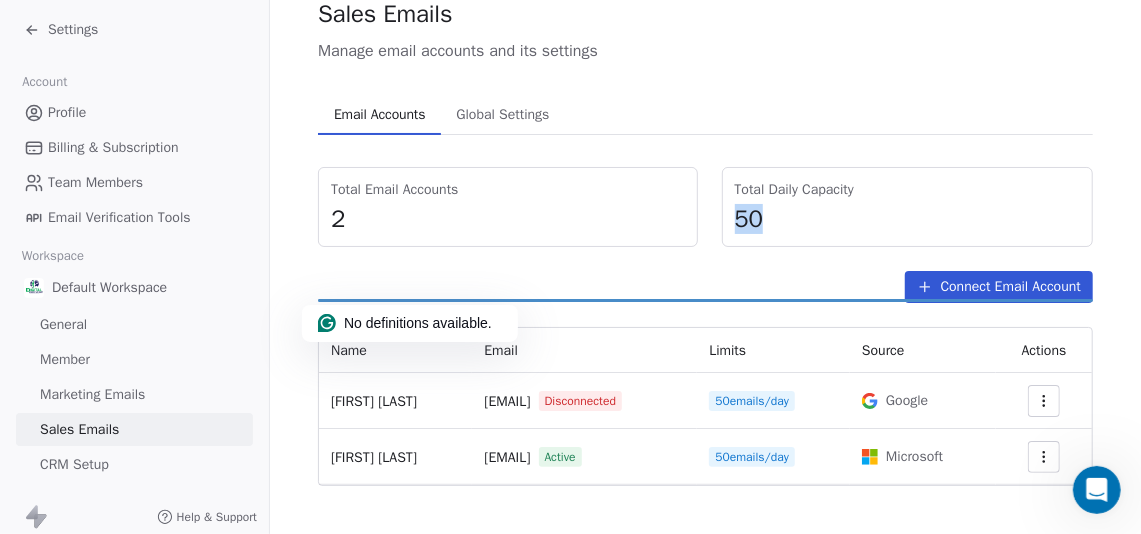 drag, startPoint x: 793, startPoint y: 223, endPoint x: 711, endPoint y: 232, distance: 82.492424 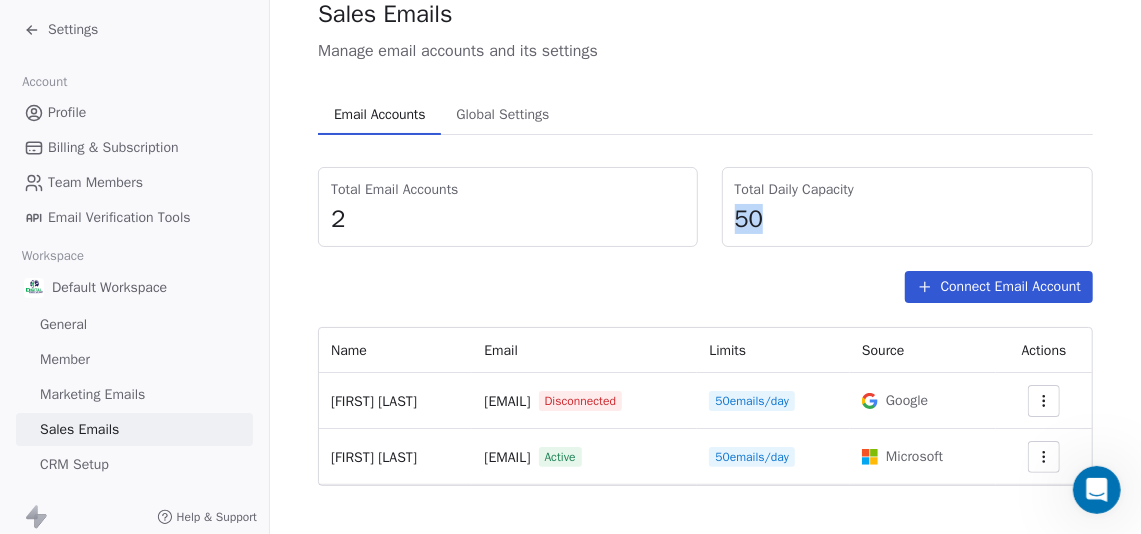 click on "50" at bounding box center [907, 219] 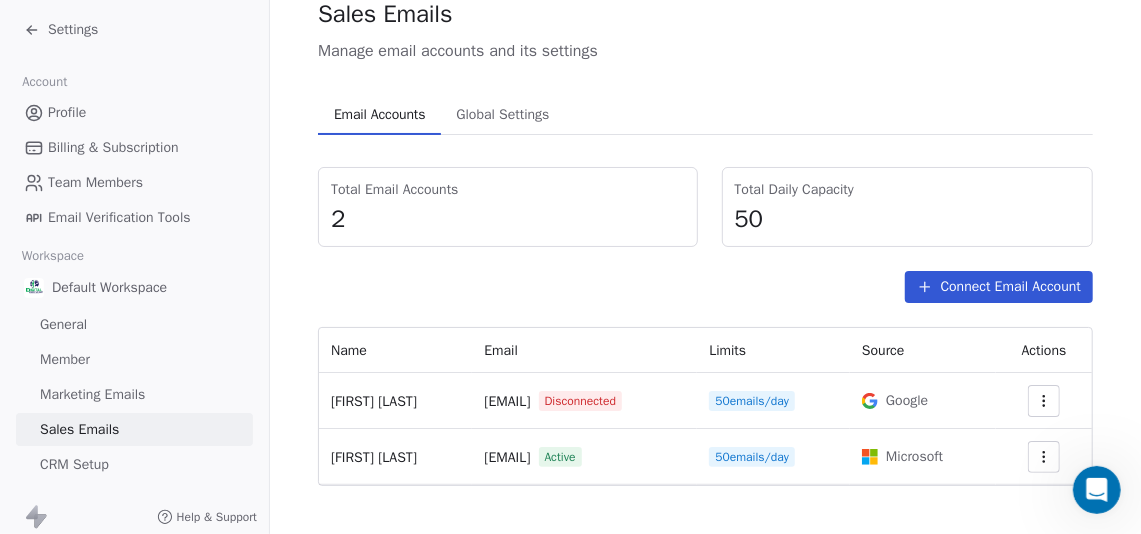 click on "Sales Emails Manage email accounts and its settings Email Accounts Email Accounts Global Settings Global Settings Total Email Accounts 2 Total Daily Capacity 50 Connect Email Account Name Email Limits Source Actions [FIRST] [LAST] [EMAIL] Disconnected 50  emails/day Google [FIRST] [LAST] [EMAIL] Active 50  emails/day Microsoft" at bounding box center [705, 241] 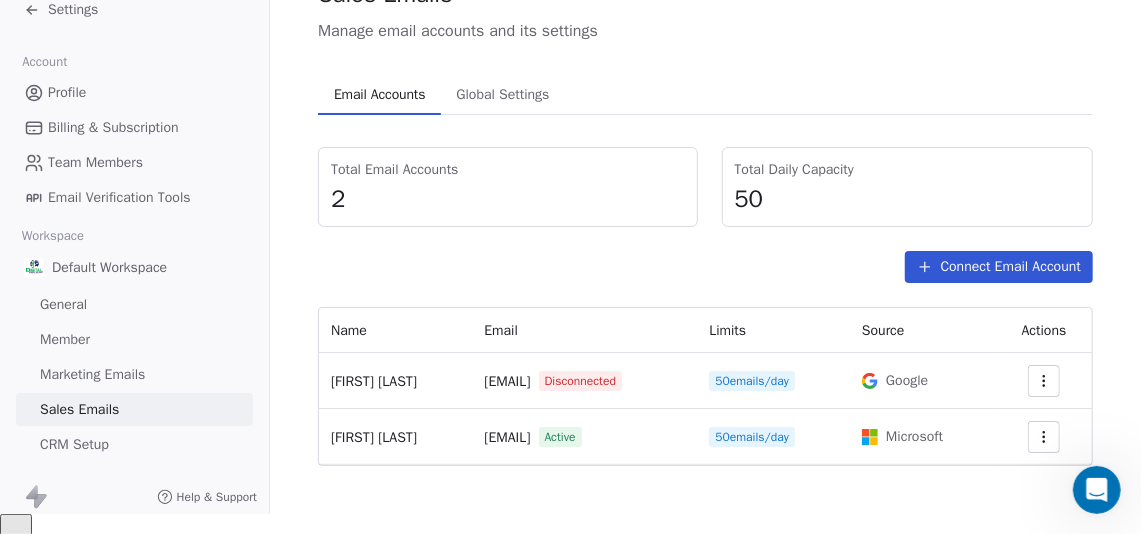 scroll, scrollTop: 31, scrollLeft: 0, axis: vertical 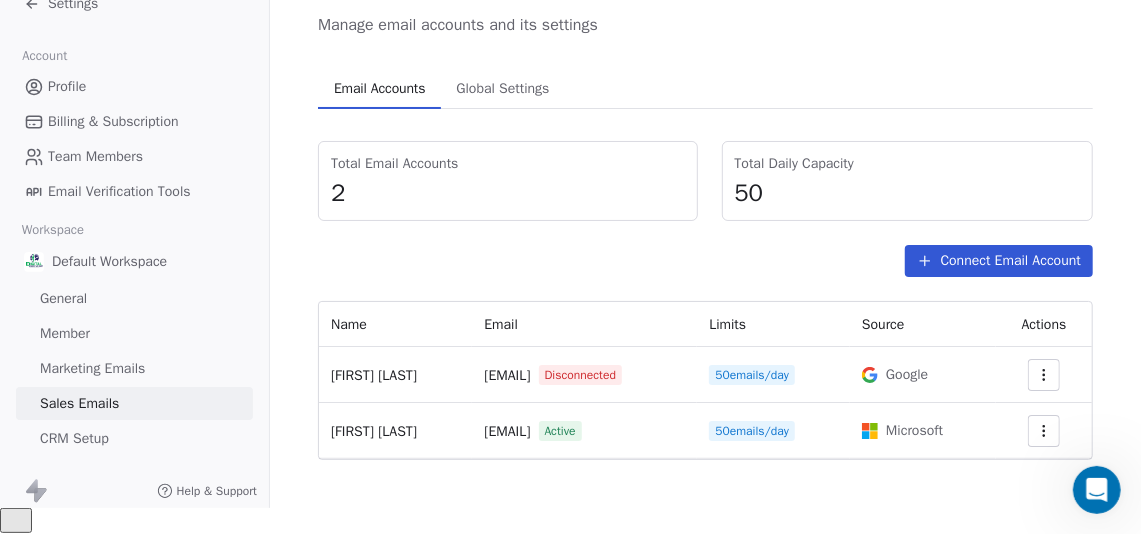 click on "Marketing Emails" at bounding box center [134, 368] 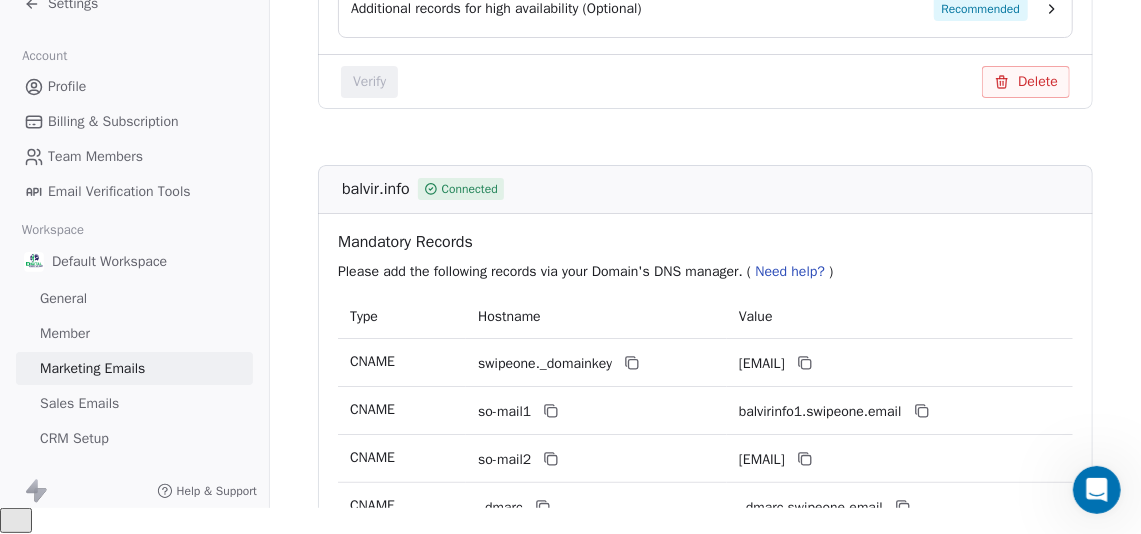 scroll, scrollTop: 747, scrollLeft: 0, axis: vertical 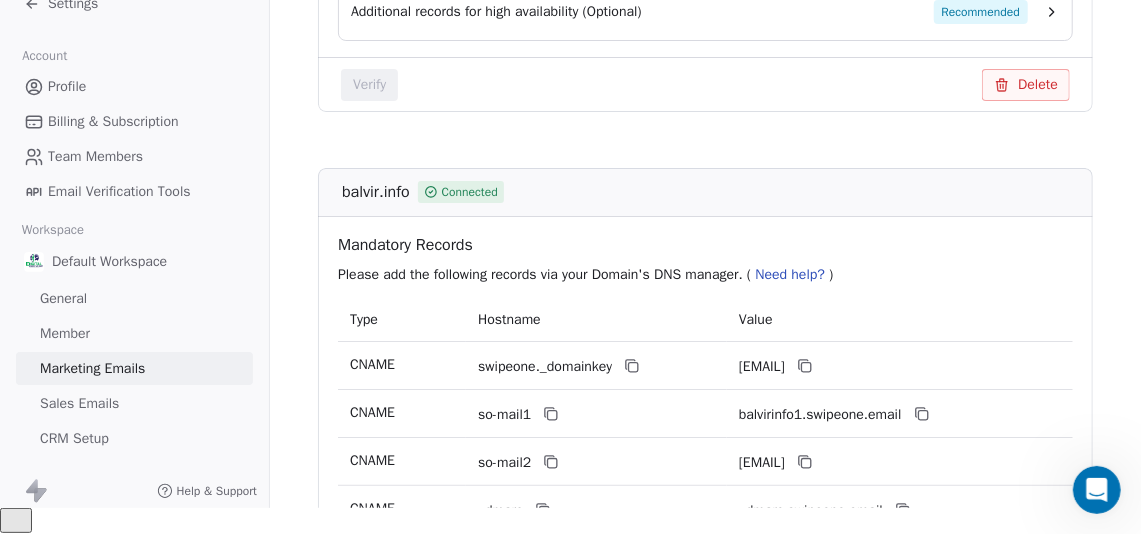 click on "Sales Emails" at bounding box center [134, 403] 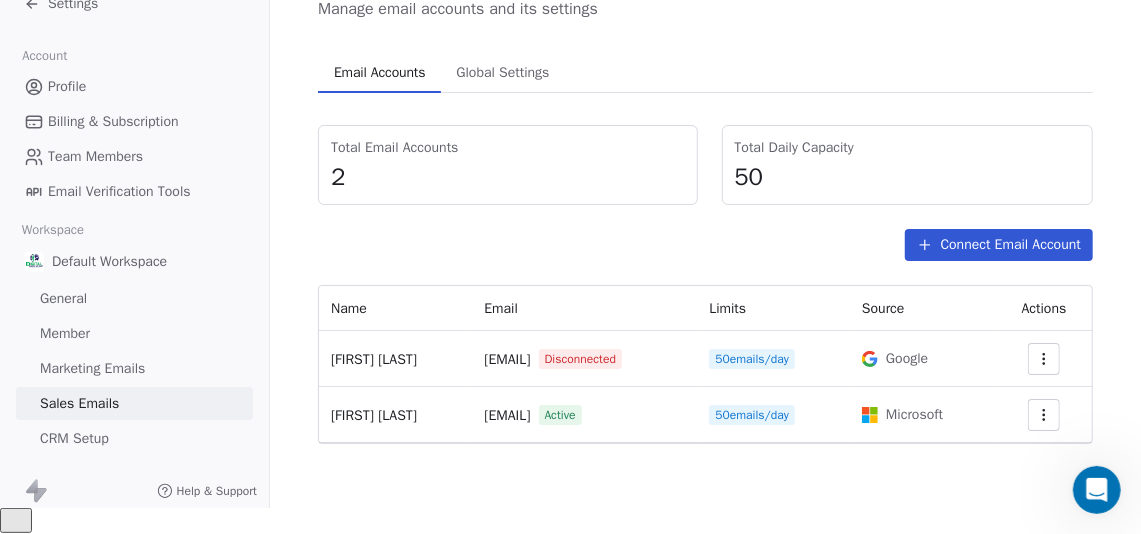 scroll, scrollTop: 0, scrollLeft: 0, axis: both 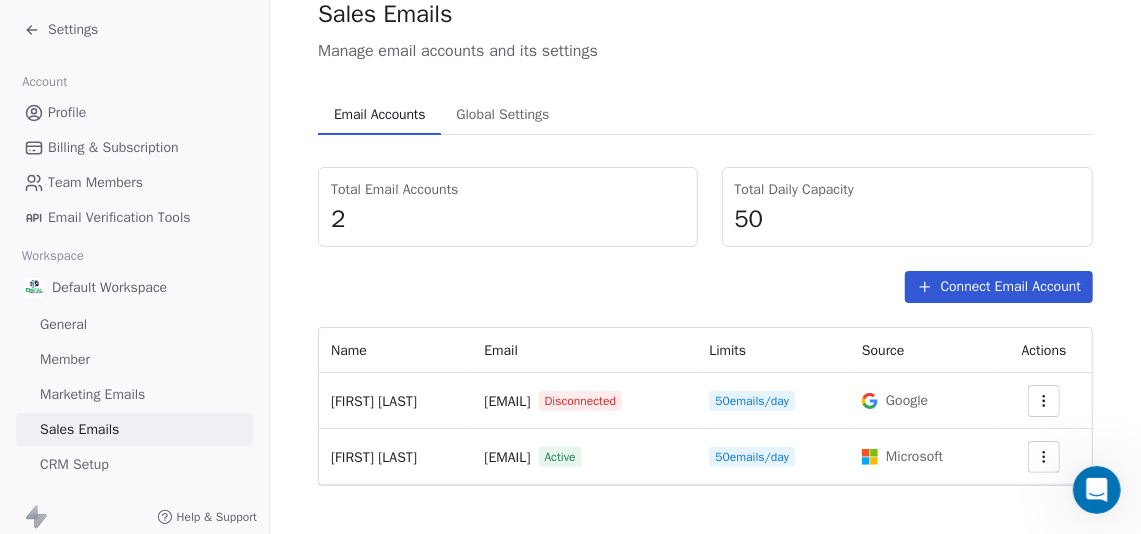 click on "Settings" at bounding box center [73, 30] 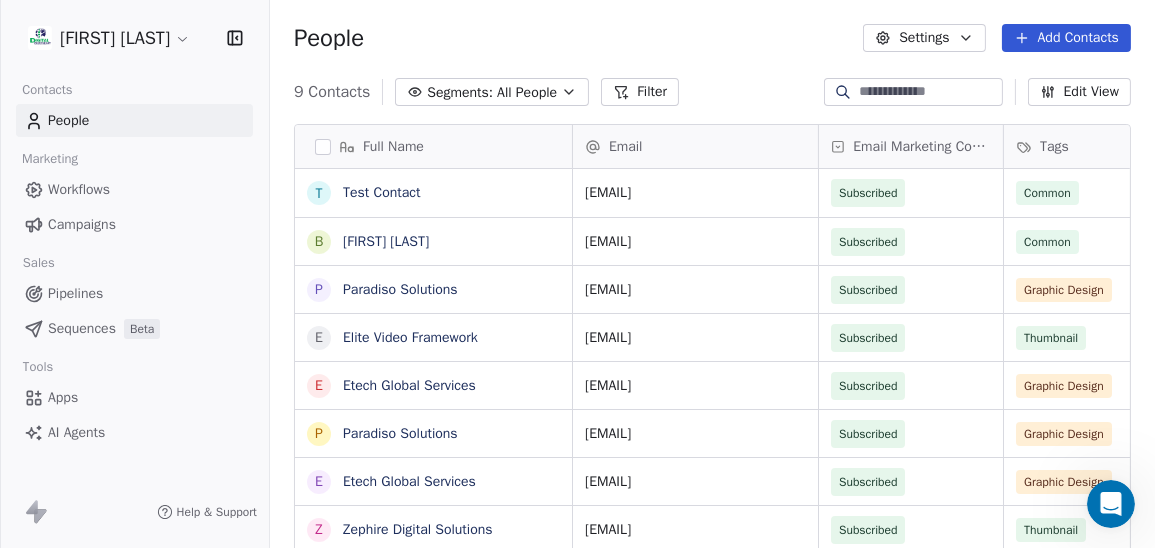 scroll, scrollTop: 3999, scrollLeft: 0, axis: vertical 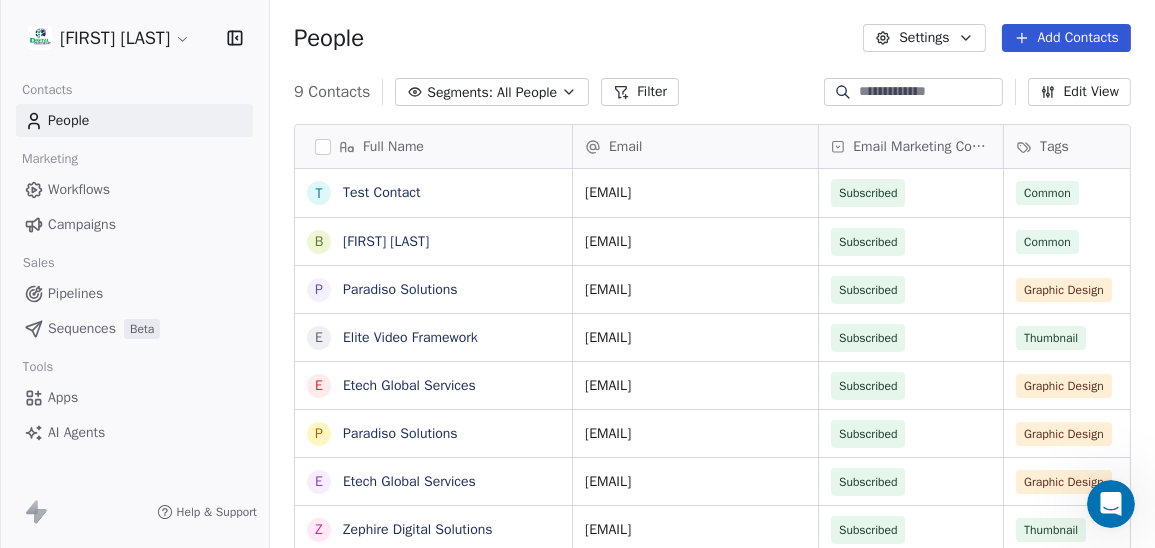 click on "Workflows" at bounding box center (79, 189) 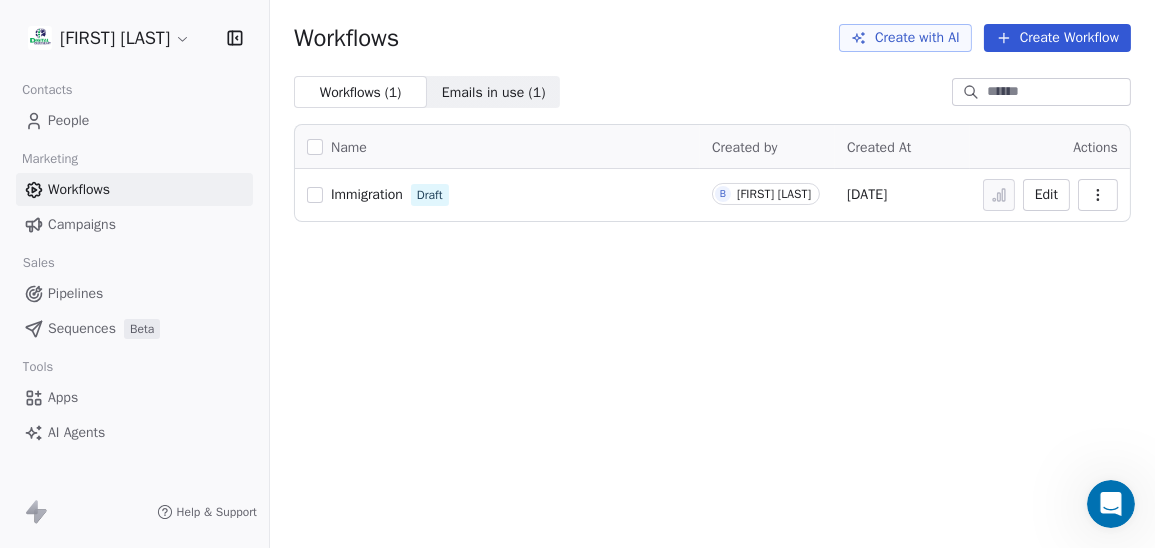 click on "Workflows  Create with AI  Create Workflow Workflows ( 1 ) Workflows ( 1 ) Emails in use ( 1 ) Emails in use ( 1 ) Name Created by Created At Actions Immigration Draft B [FIRST] [LAST] [DATE] Edit" at bounding box center [712, 274] 